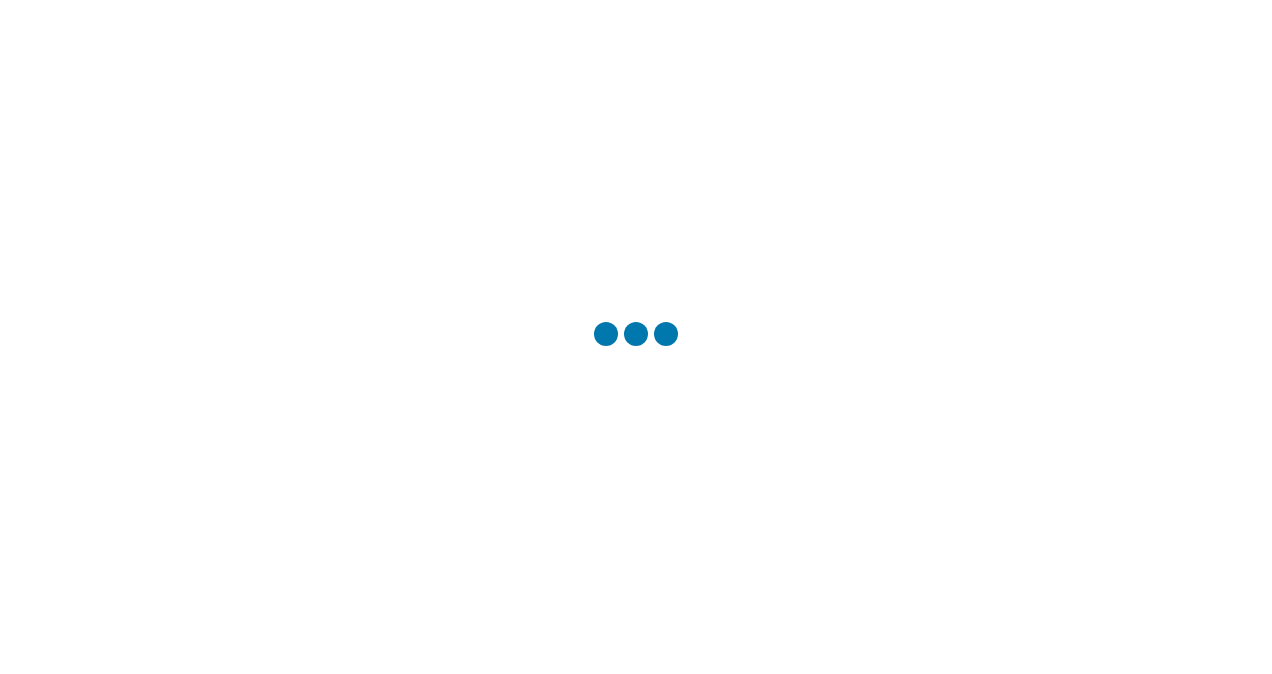 scroll, scrollTop: 0, scrollLeft: 0, axis: both 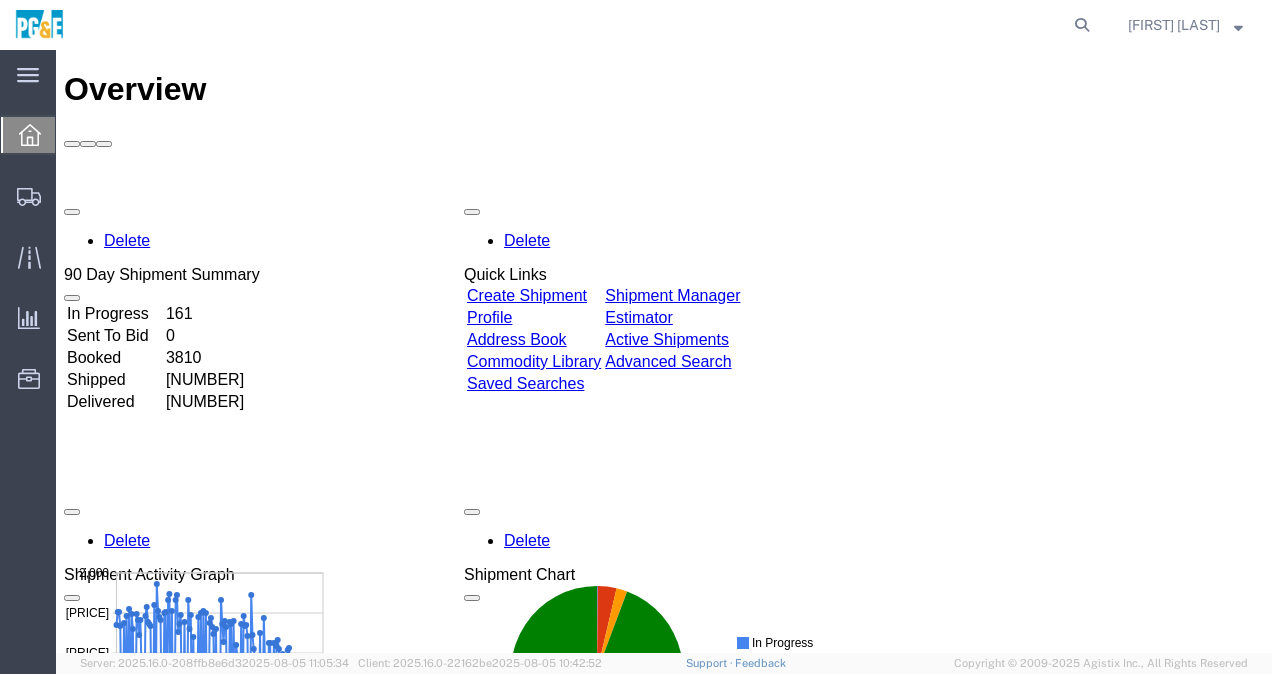 click on "Create Shipment" at bounding box center [527, 295] 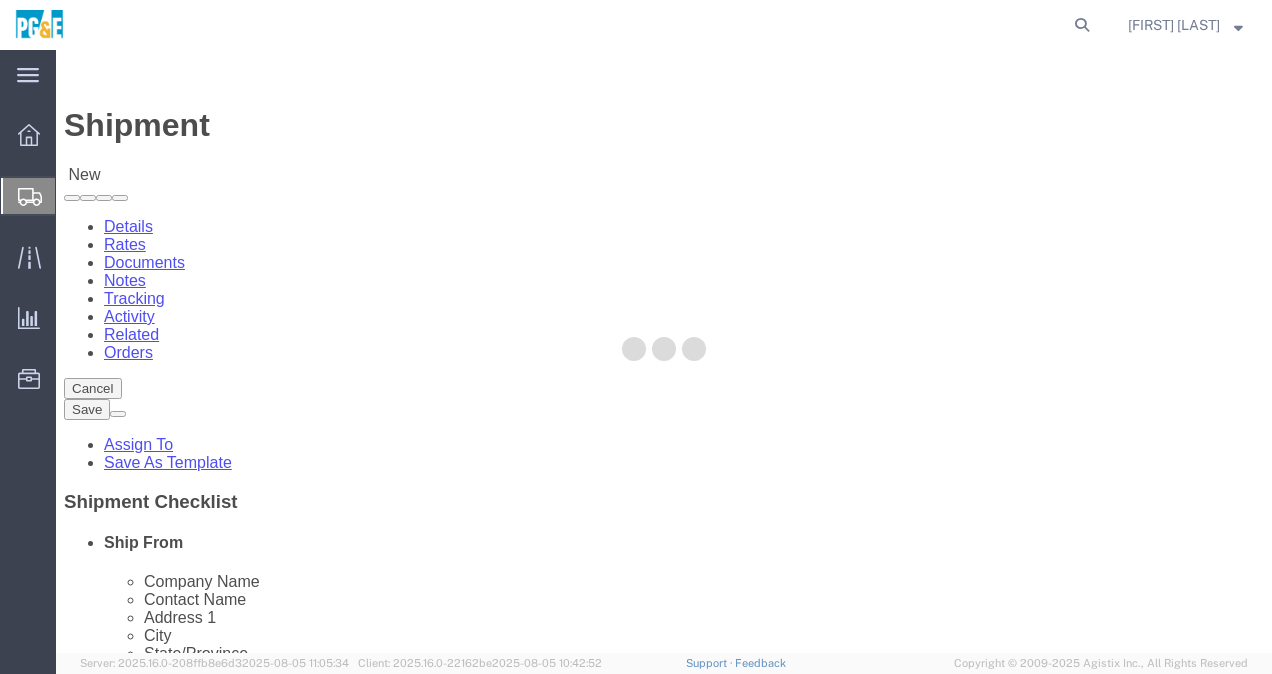 select 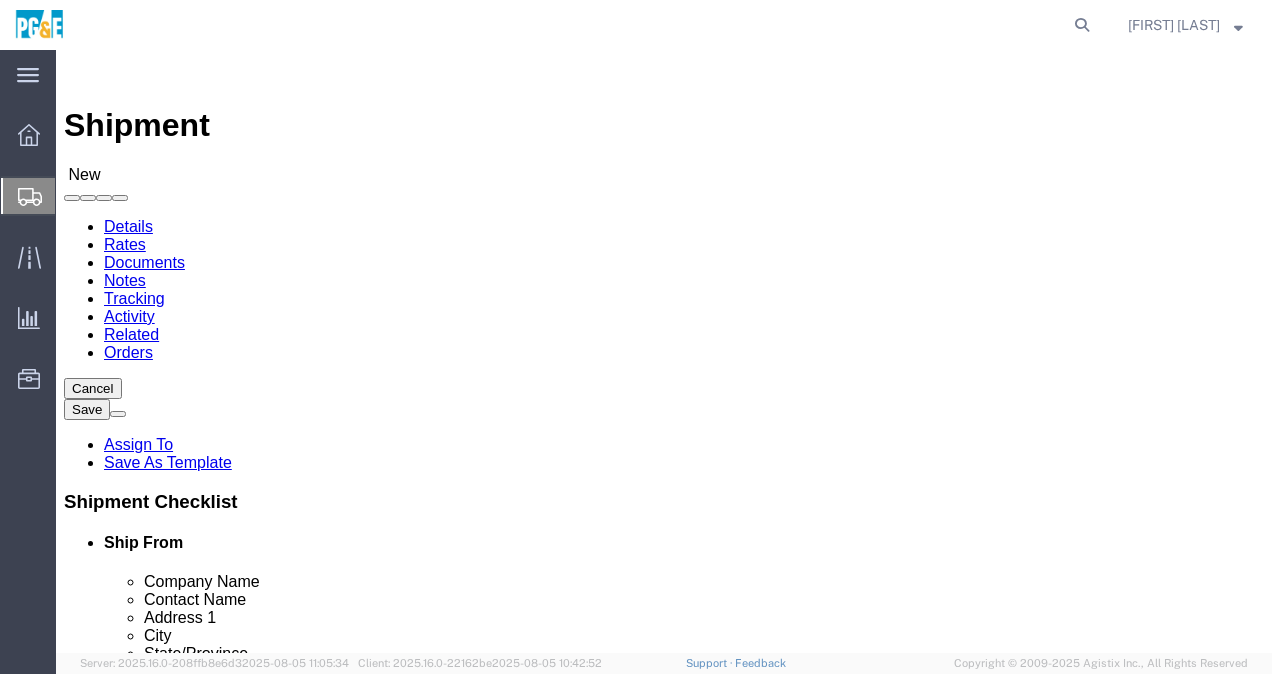 type on "p" 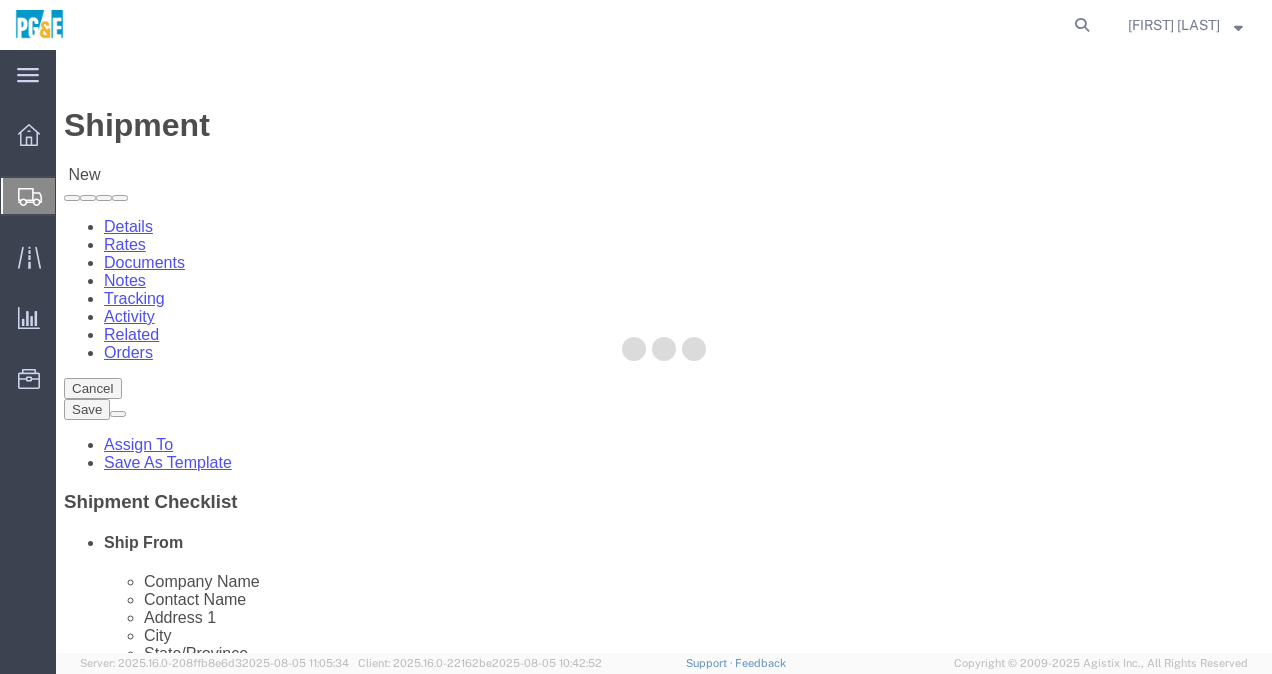 type on "PG&E" 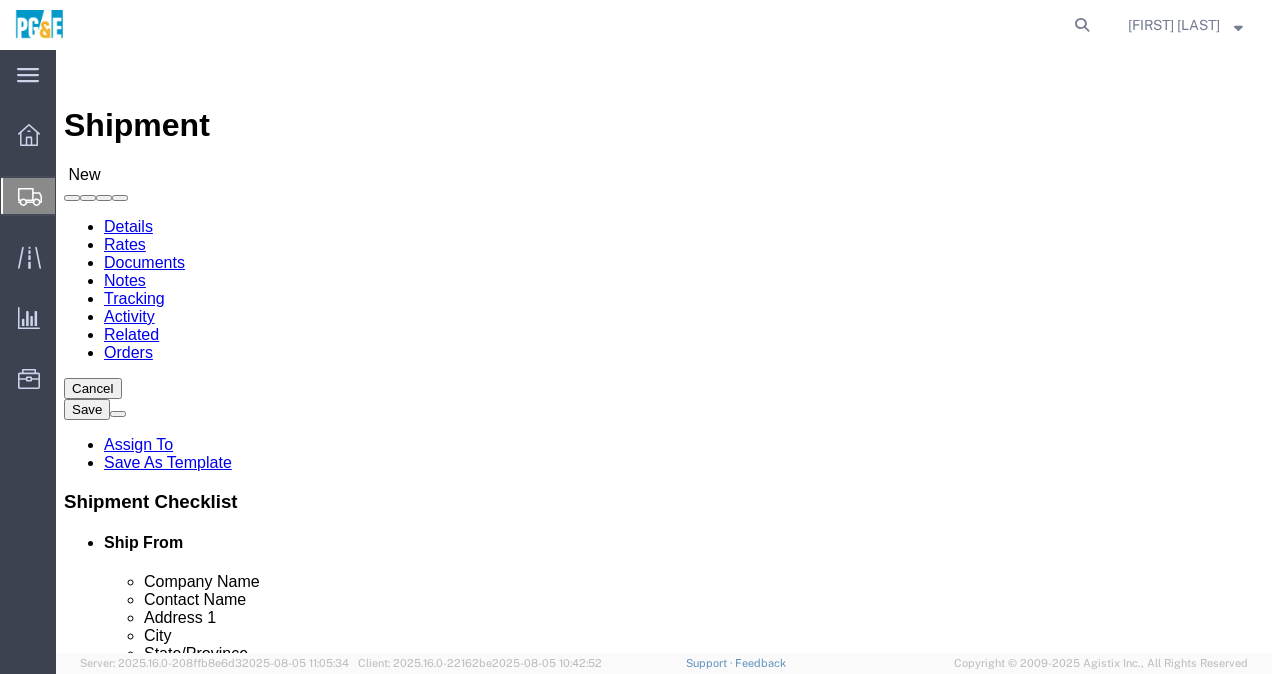 click 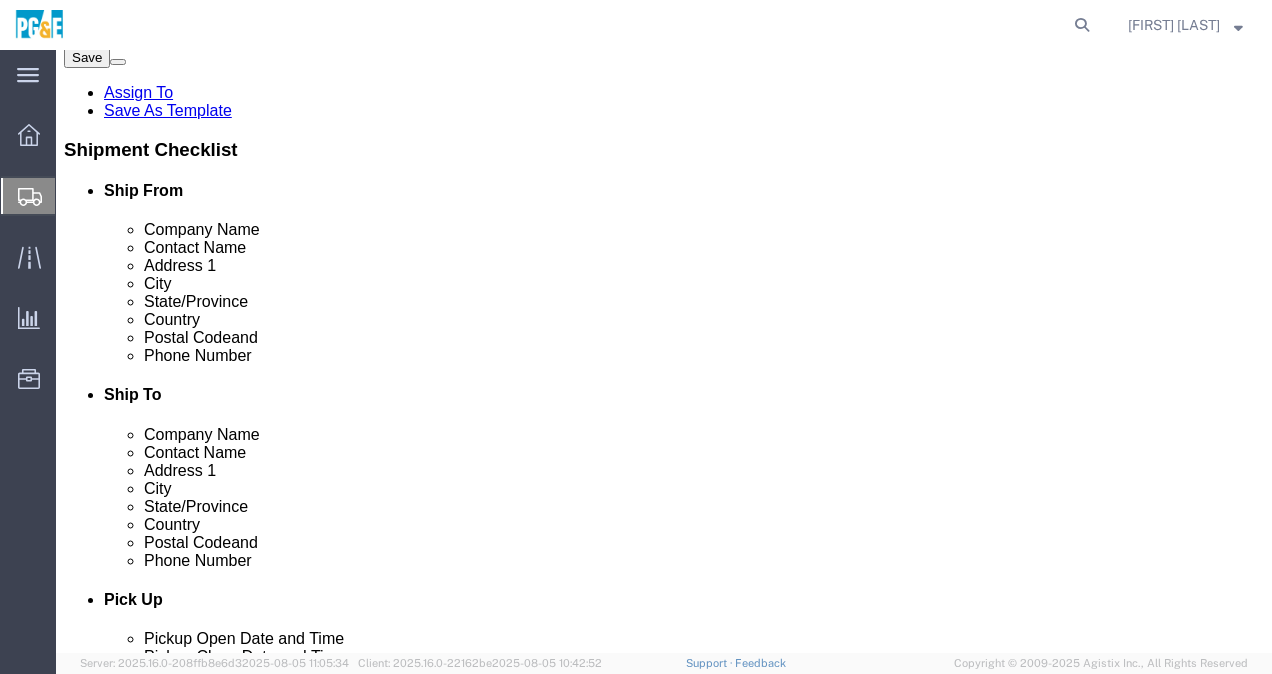 scroll, scrollTop: 353, scrollLeft: 0, axis: vertical 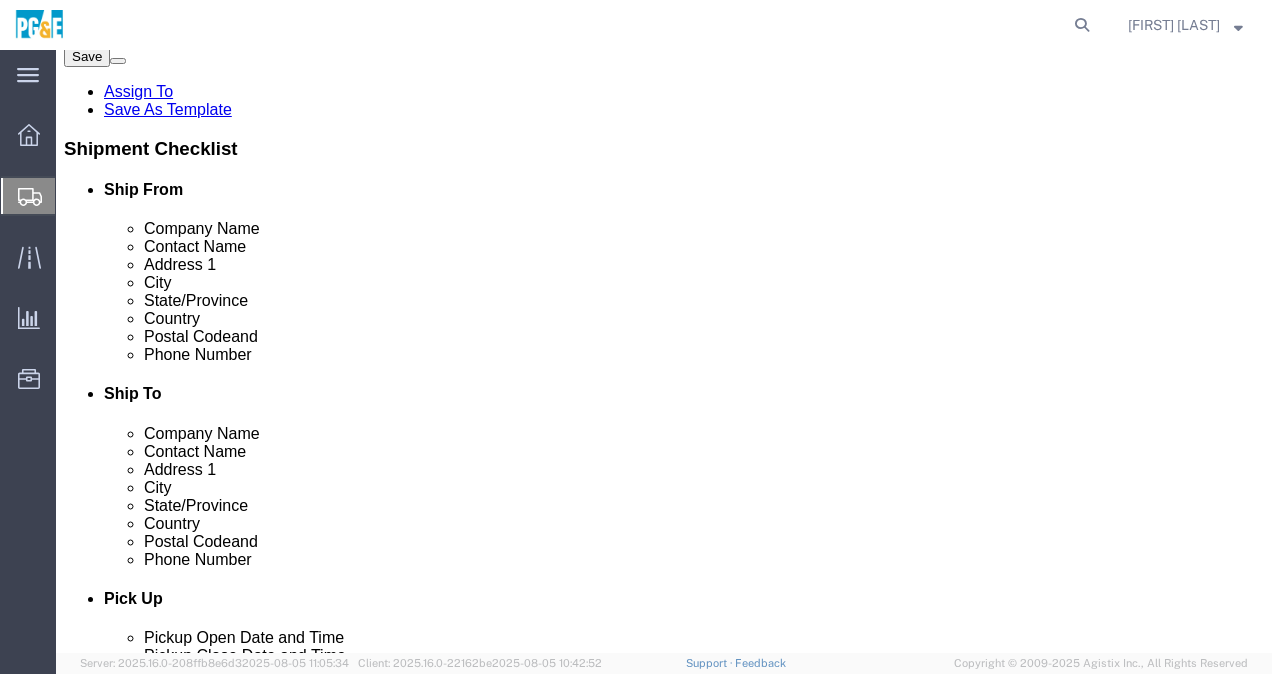 type on "[NAME]" 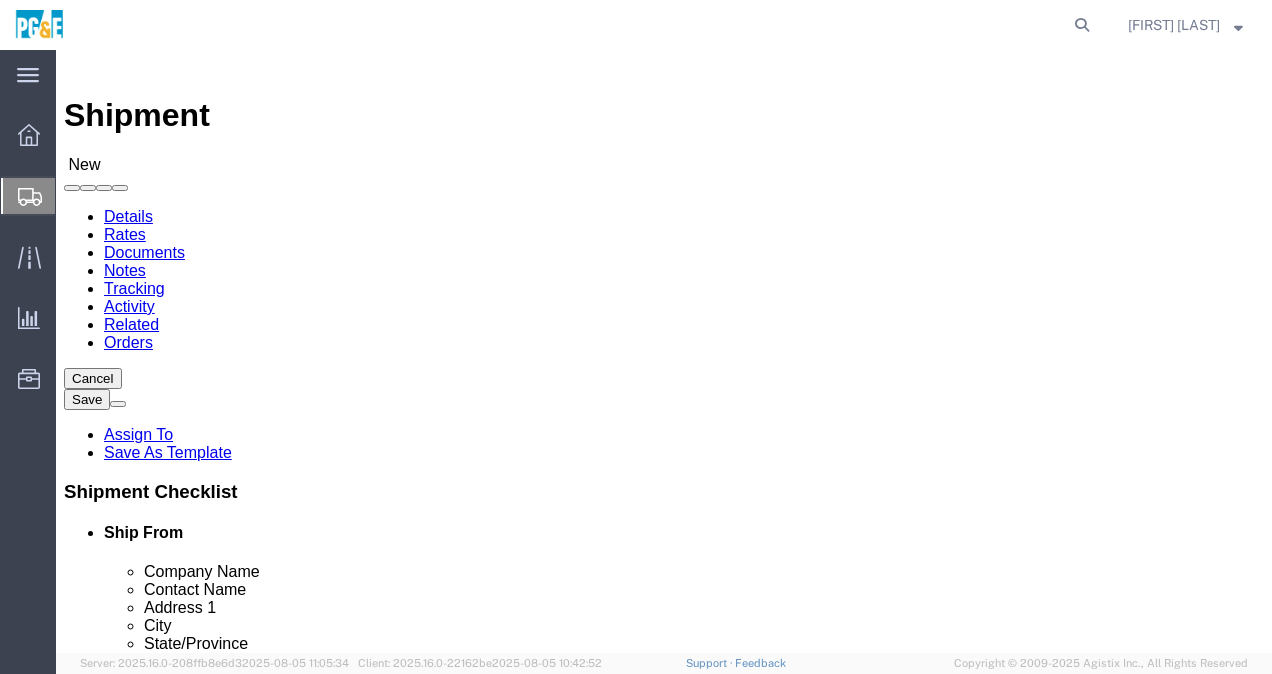 scroll, scrollTop: 0, scrollLeft: 0, axis: both 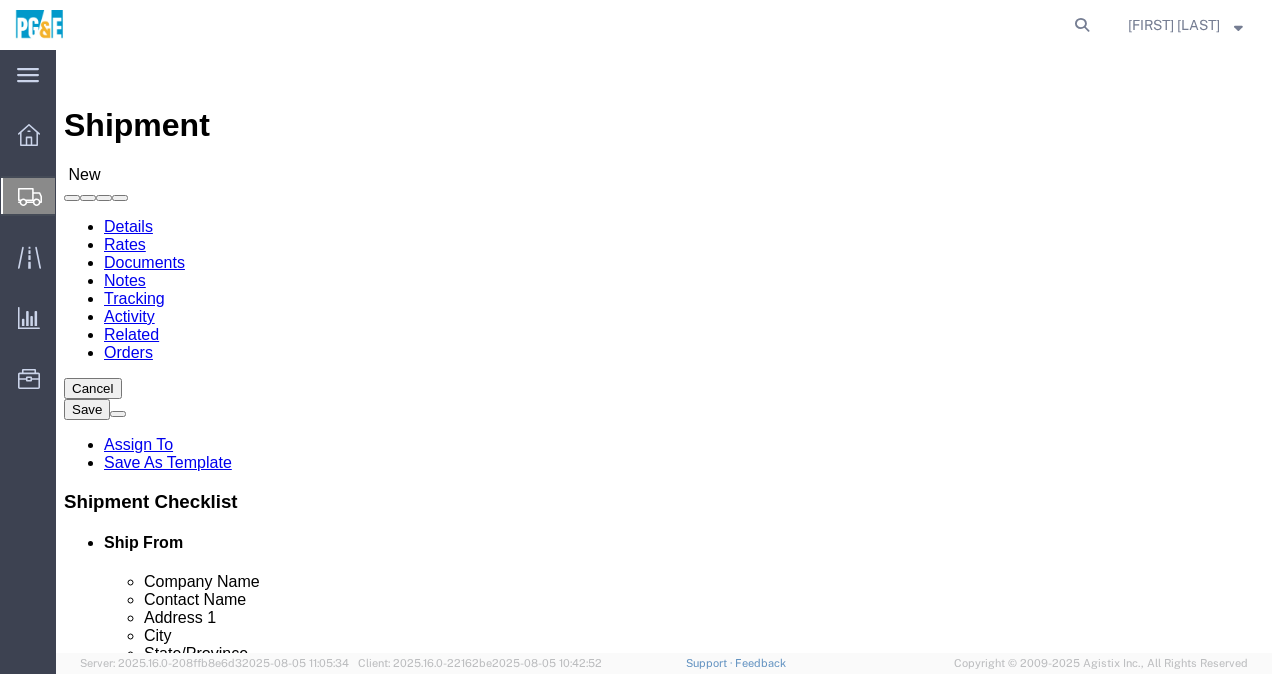 click 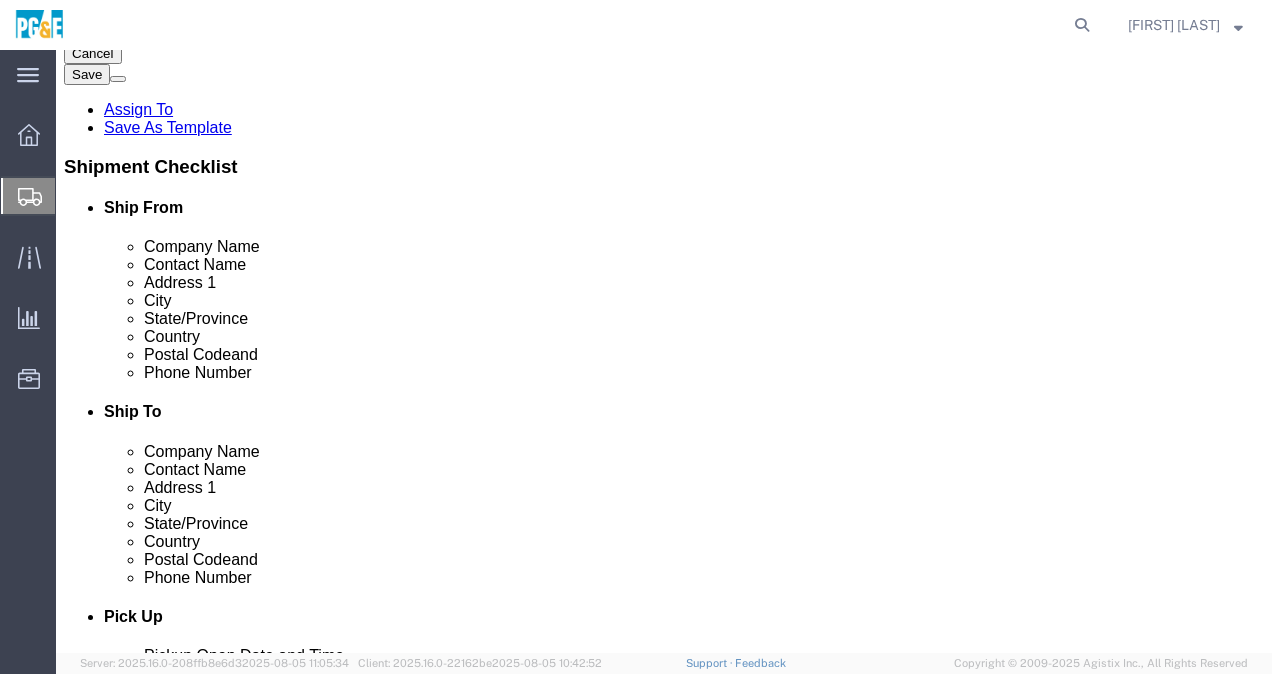 scroll, scrollTop: 336, scrollLeft: 0, axis: vertical 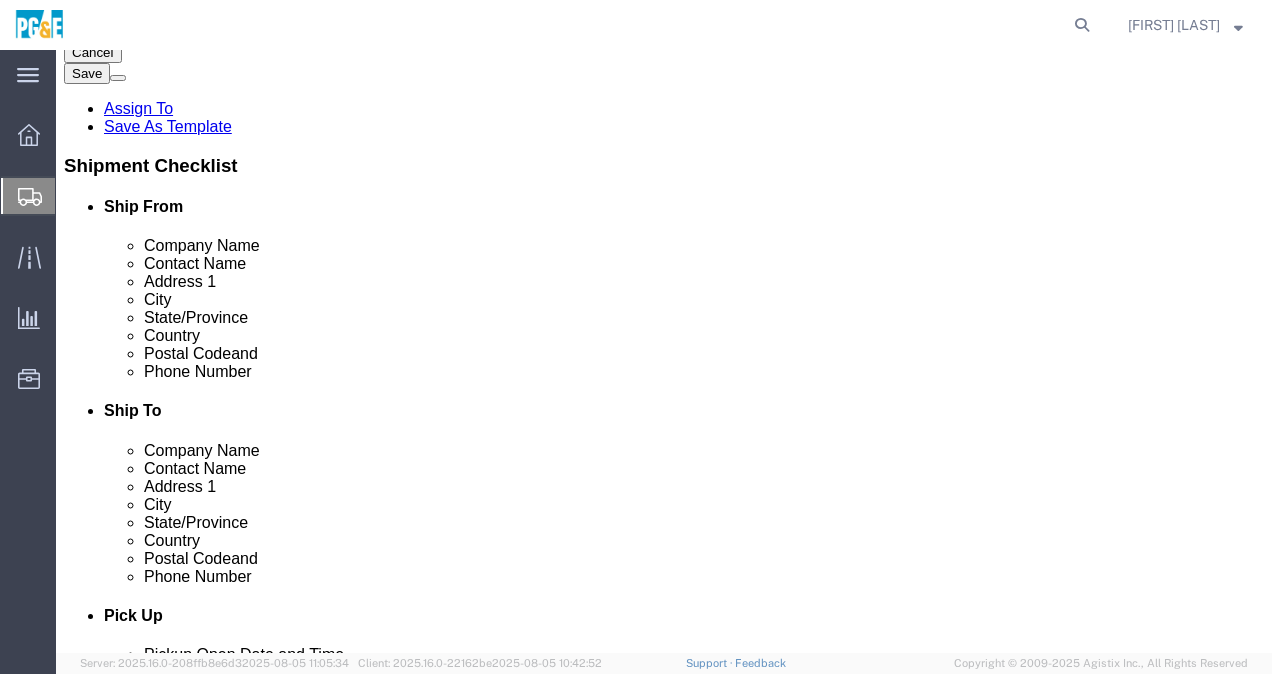 type on "[FIRST] [LAST]" 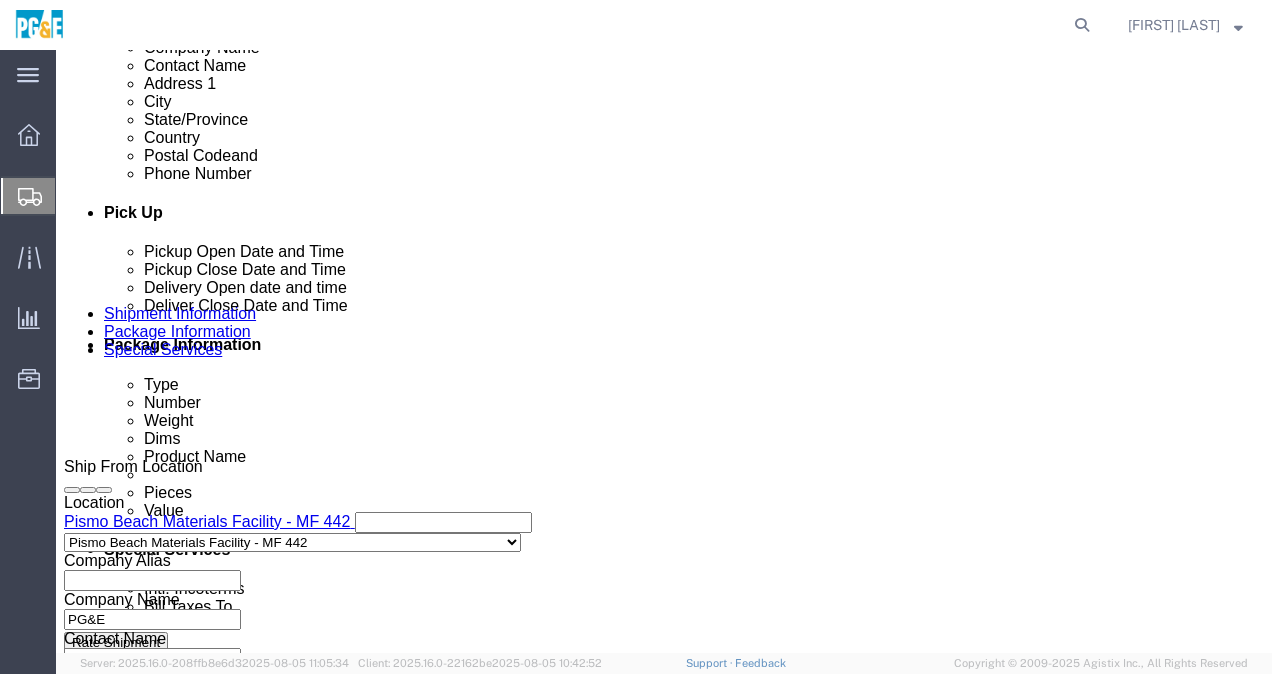 scroll, scrollTop: 754, scrollLeft: 0, axis: vertical 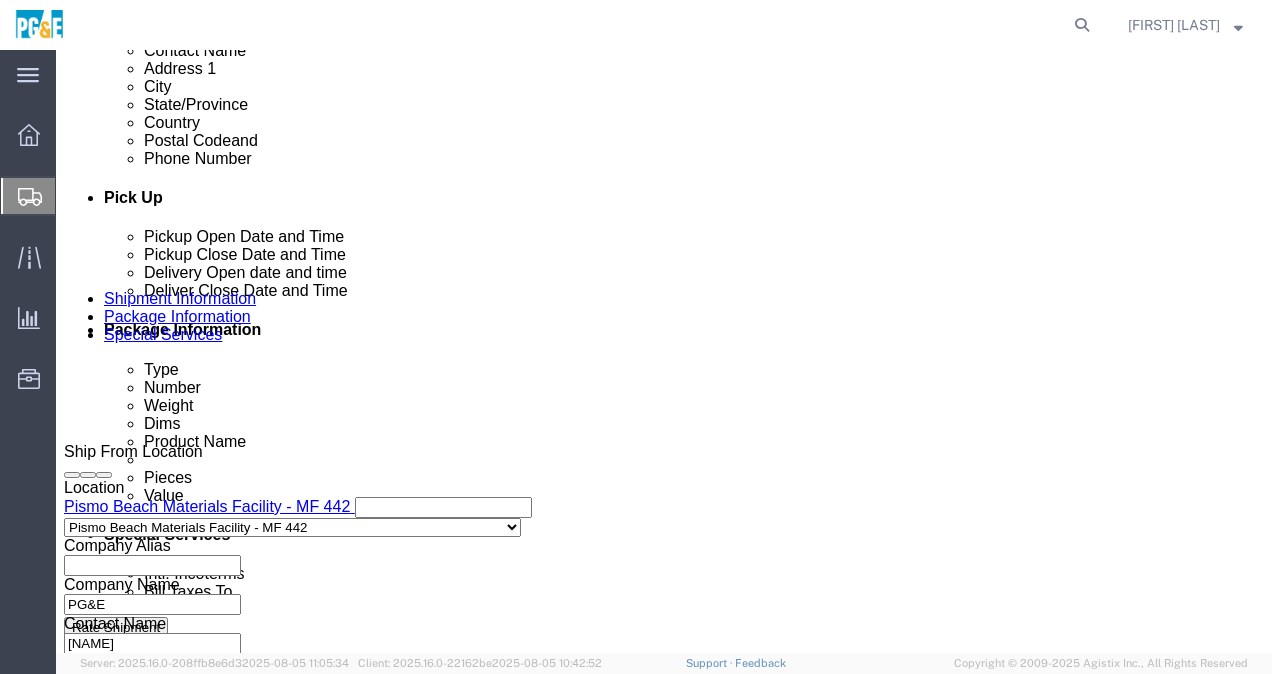 click on "Aug 05 2025 9:00 AM" 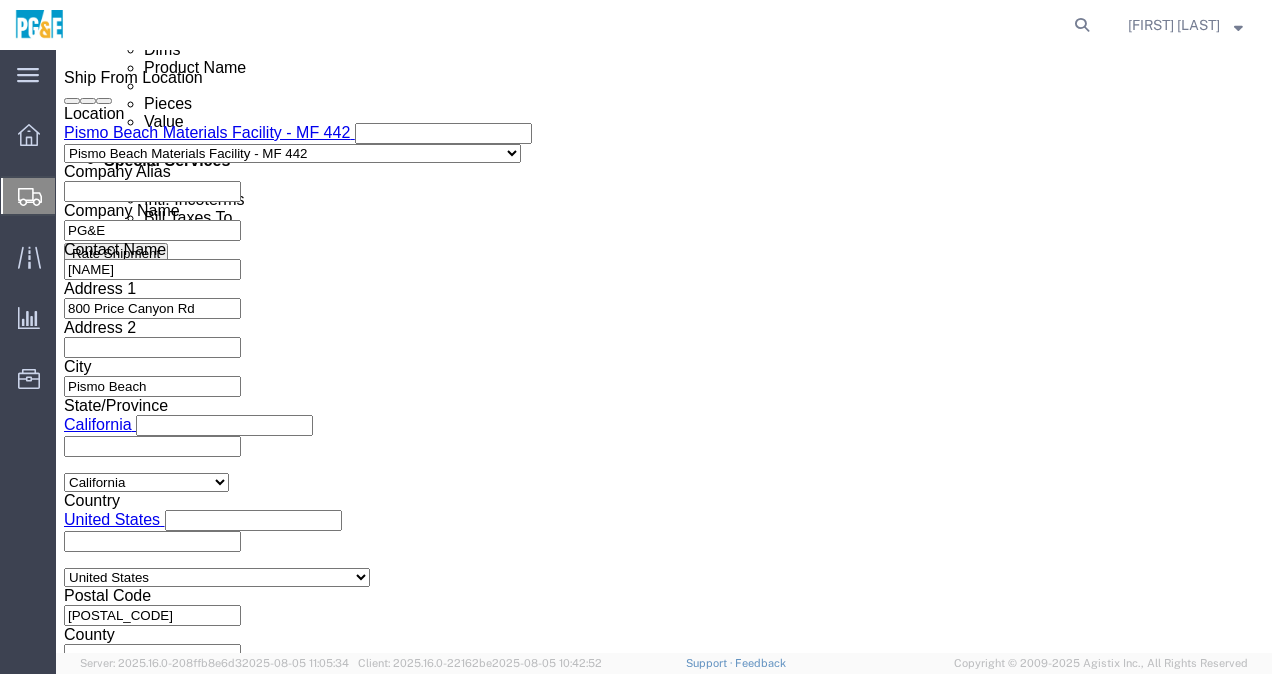 click on "Apply" 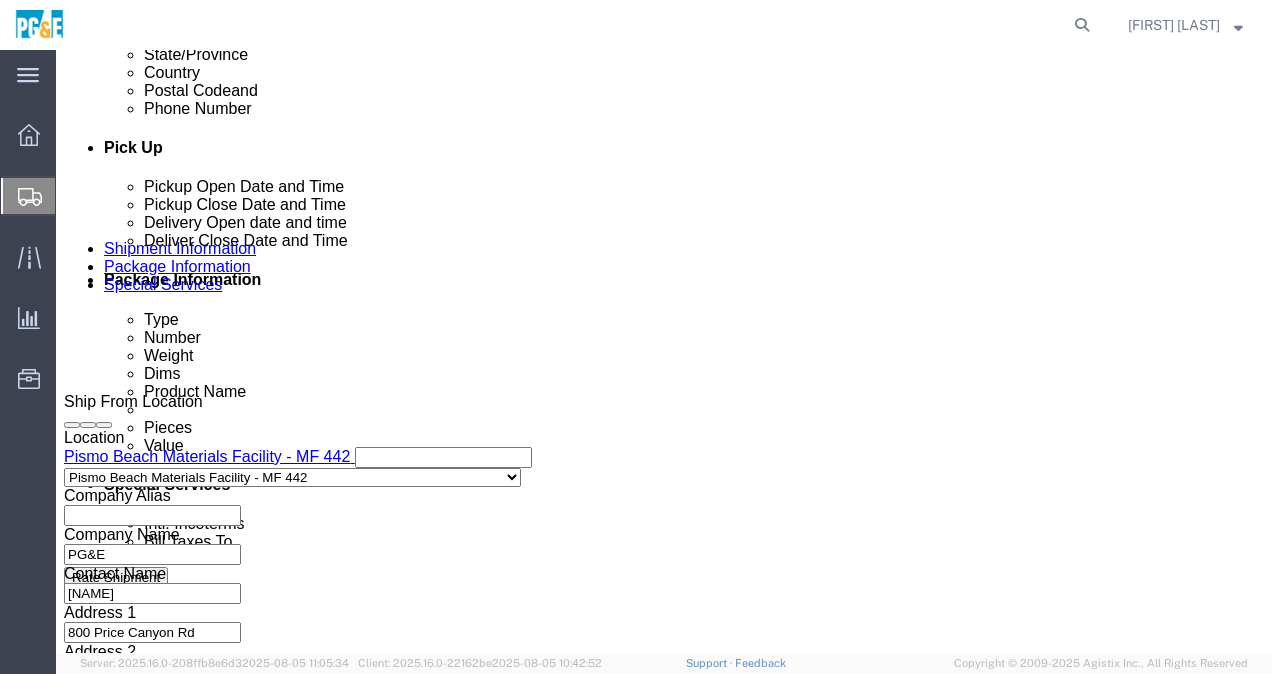 scroll, scrollTop: 800, scrollLeft: 0, axis: vertical 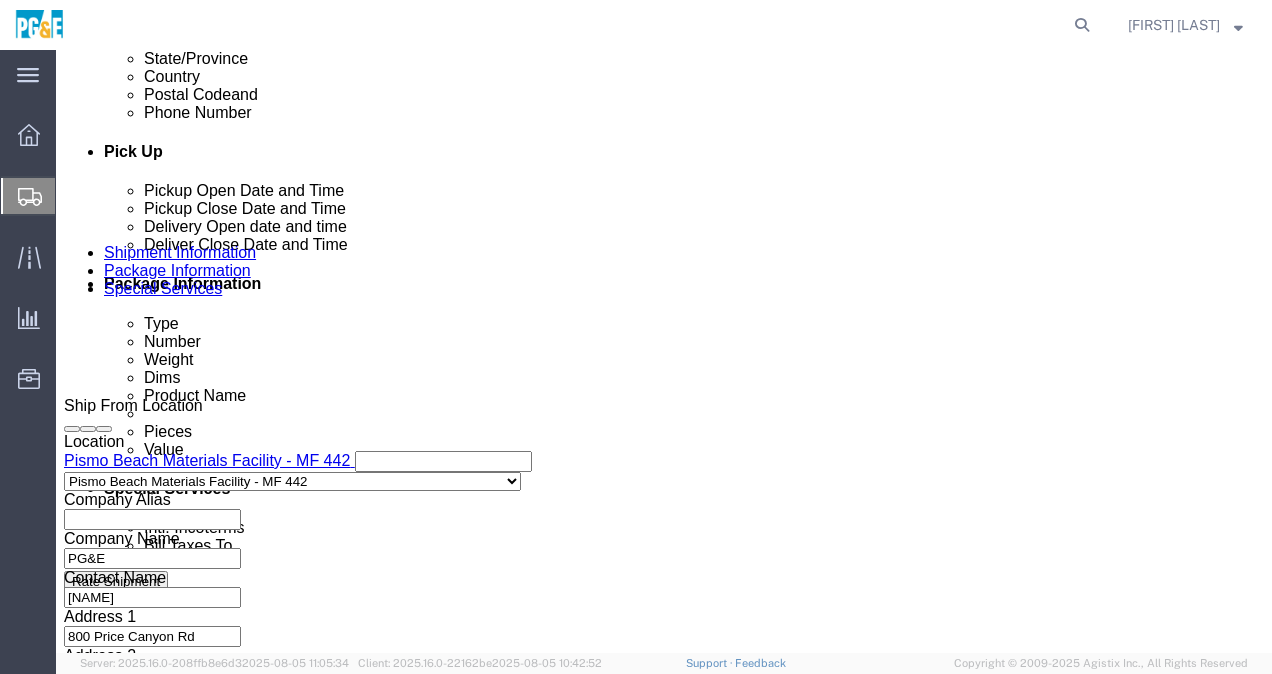 click on "Aug 06 2025 10:00 AM" 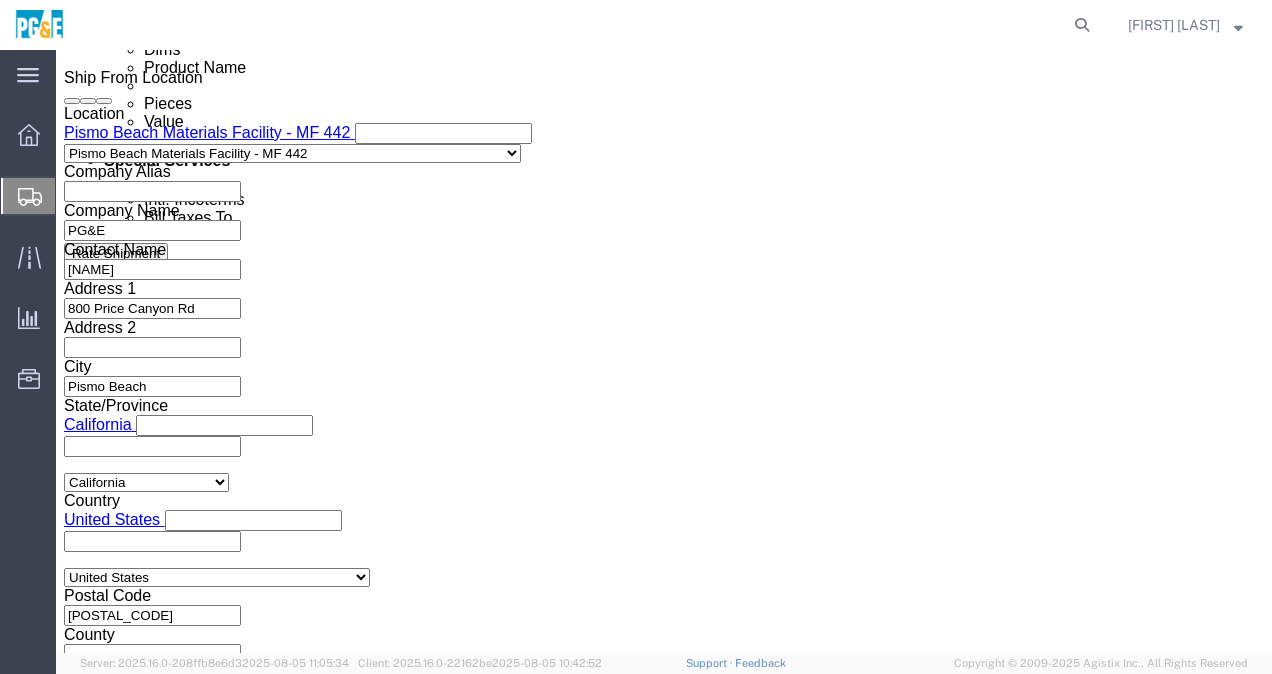 type on "11:00 AM" 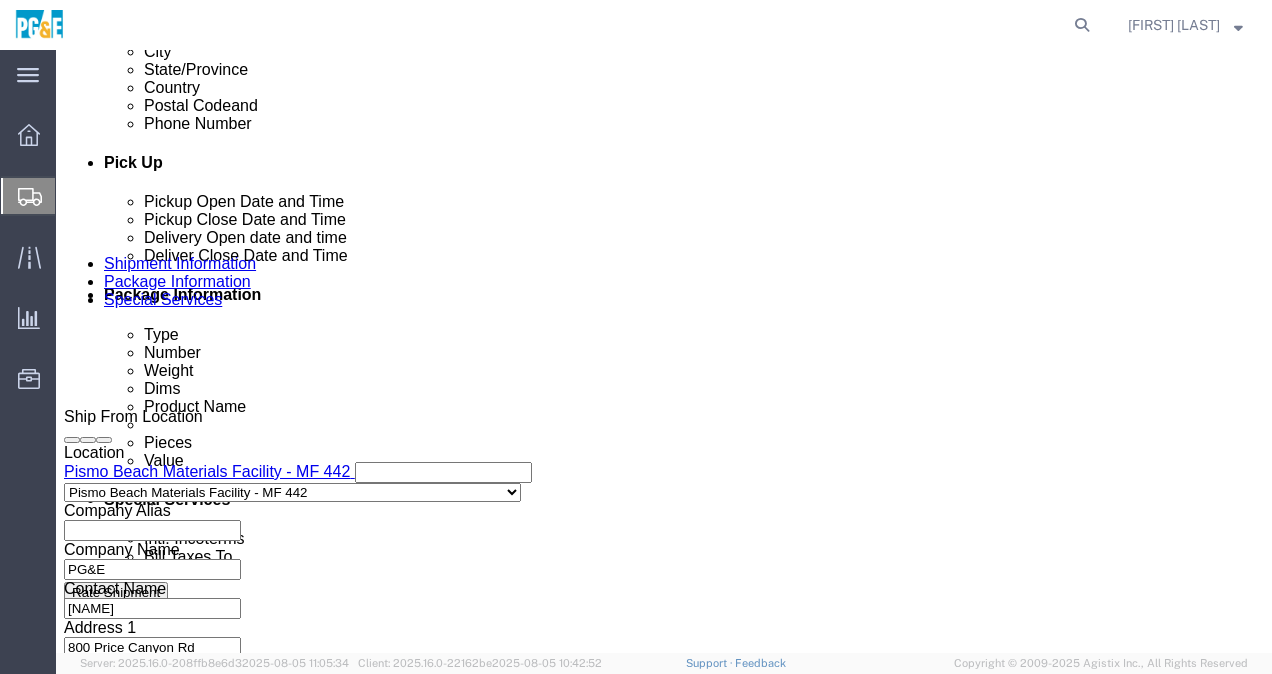 scroll, scrollTop: 785, scrollLeft: 0, axis: vertical 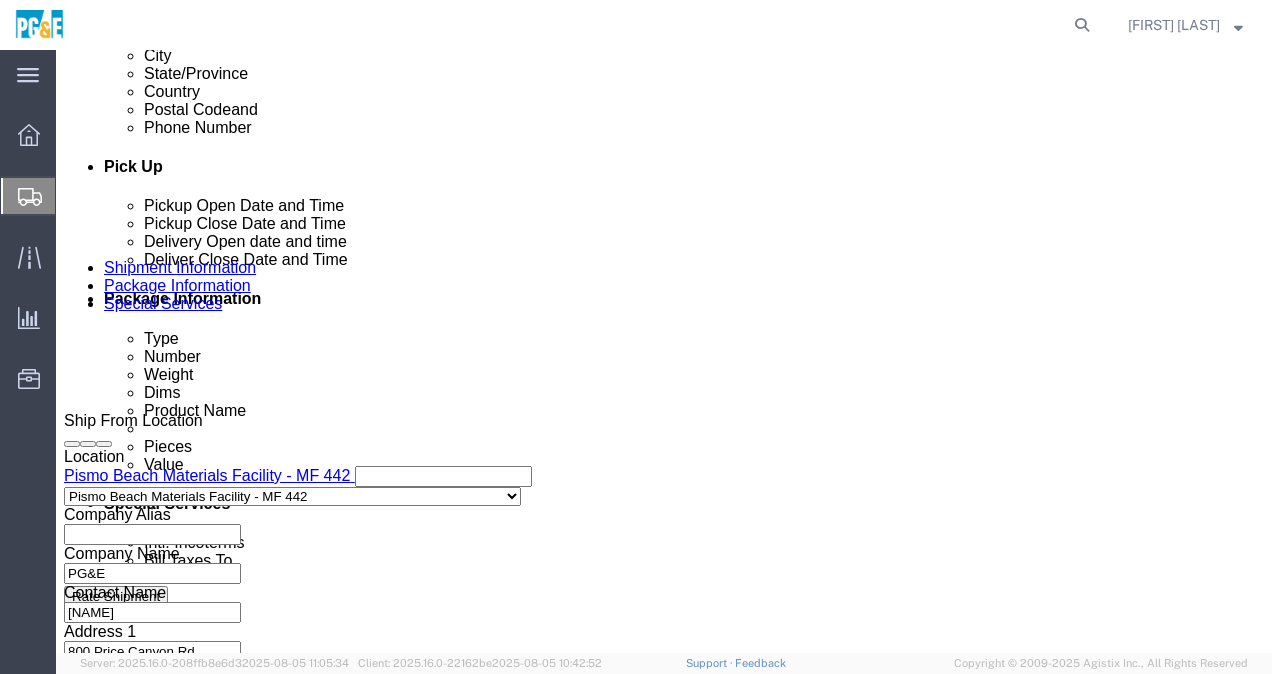 click 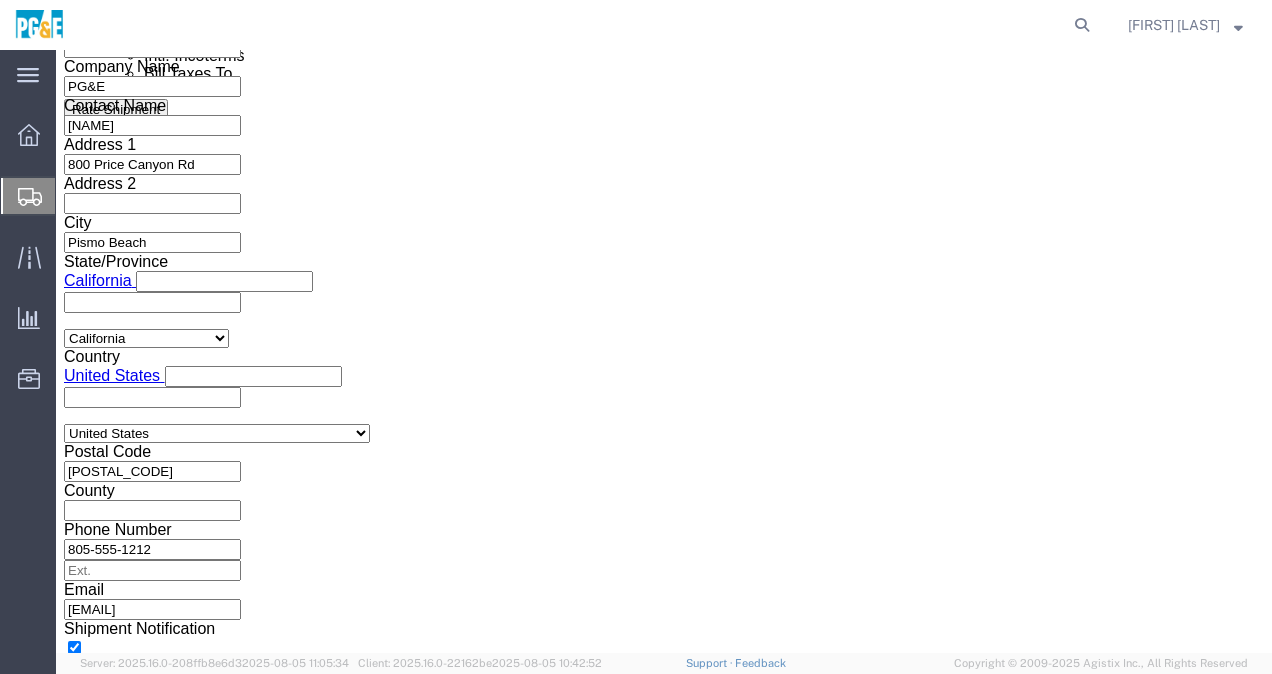 click on "12:00 PM" 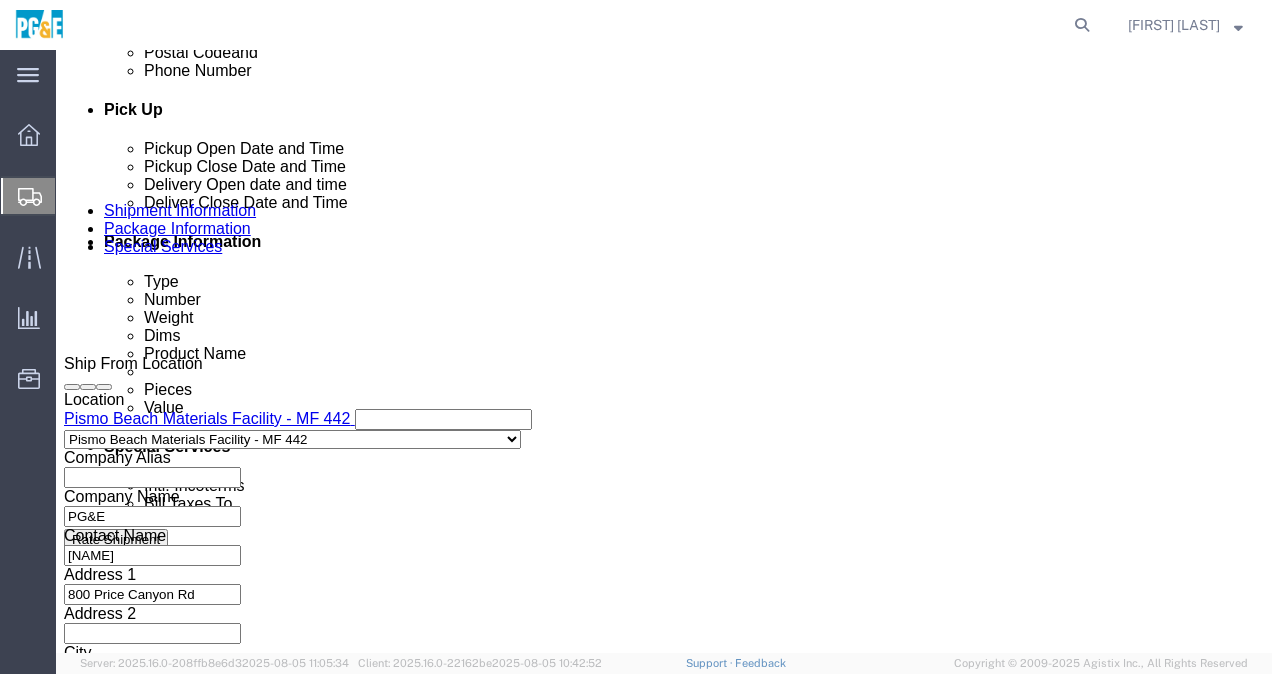 scroll, scrollTop: 840, scrollLeft: 0, axis: vertical 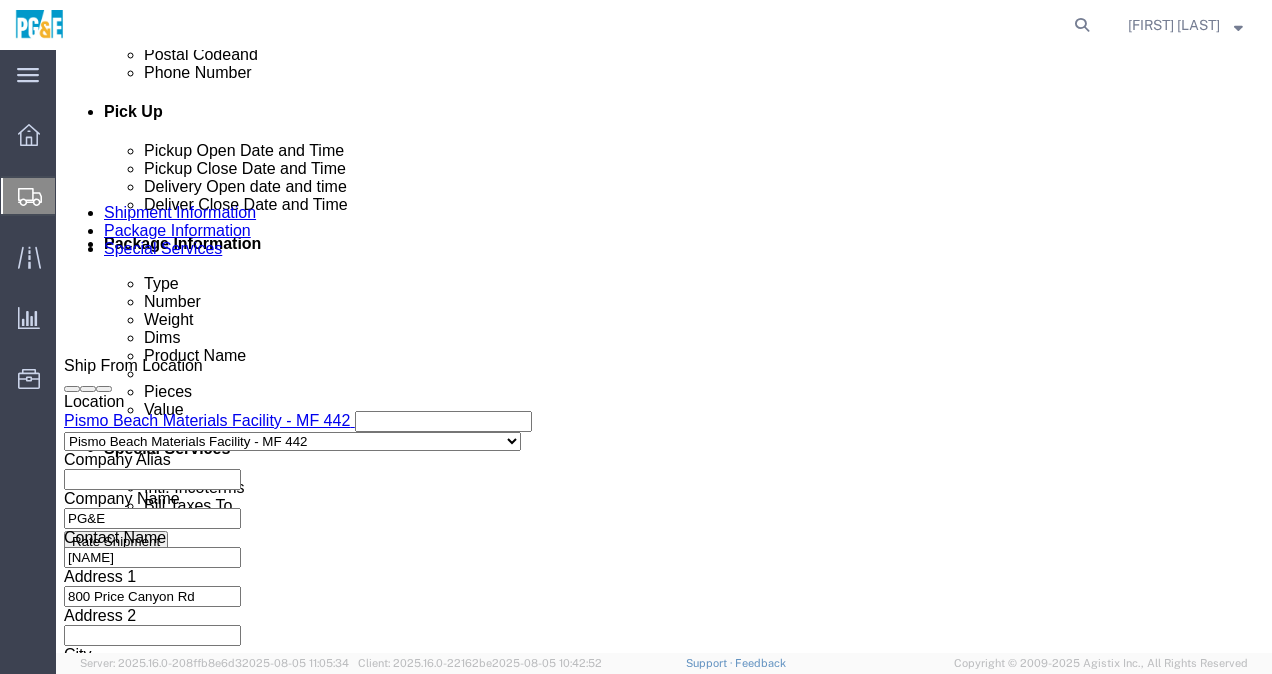 click 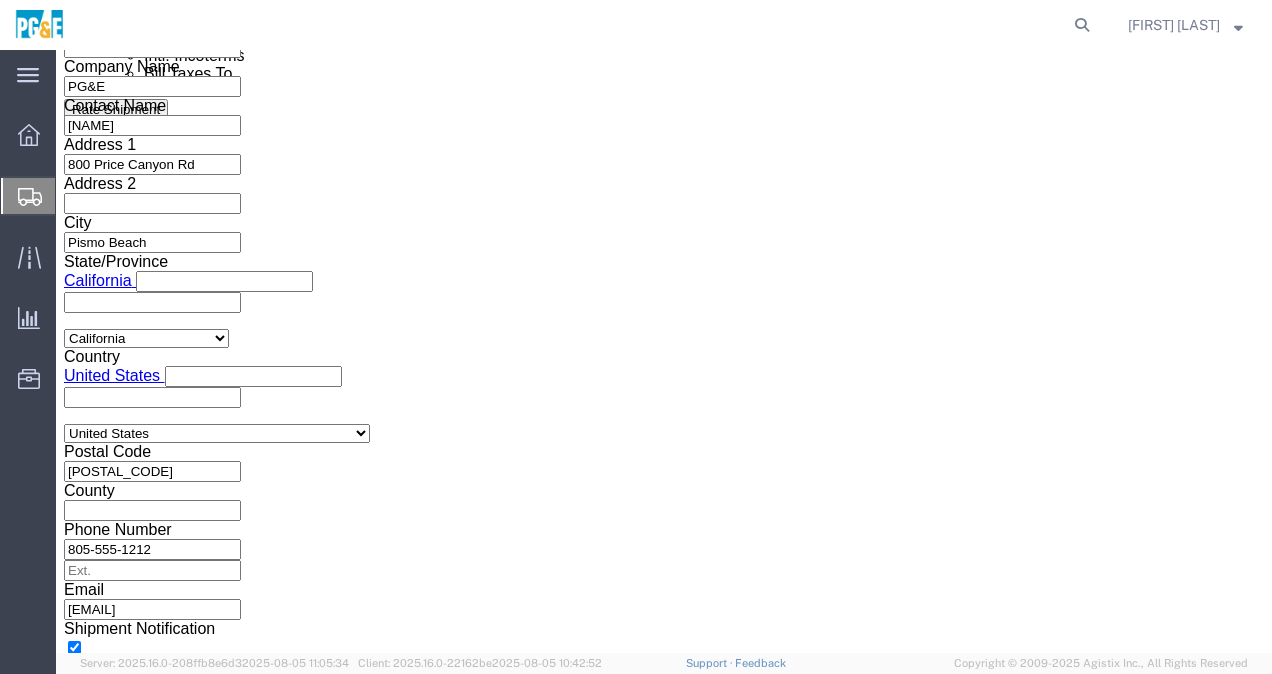 click on "9:00 AM" 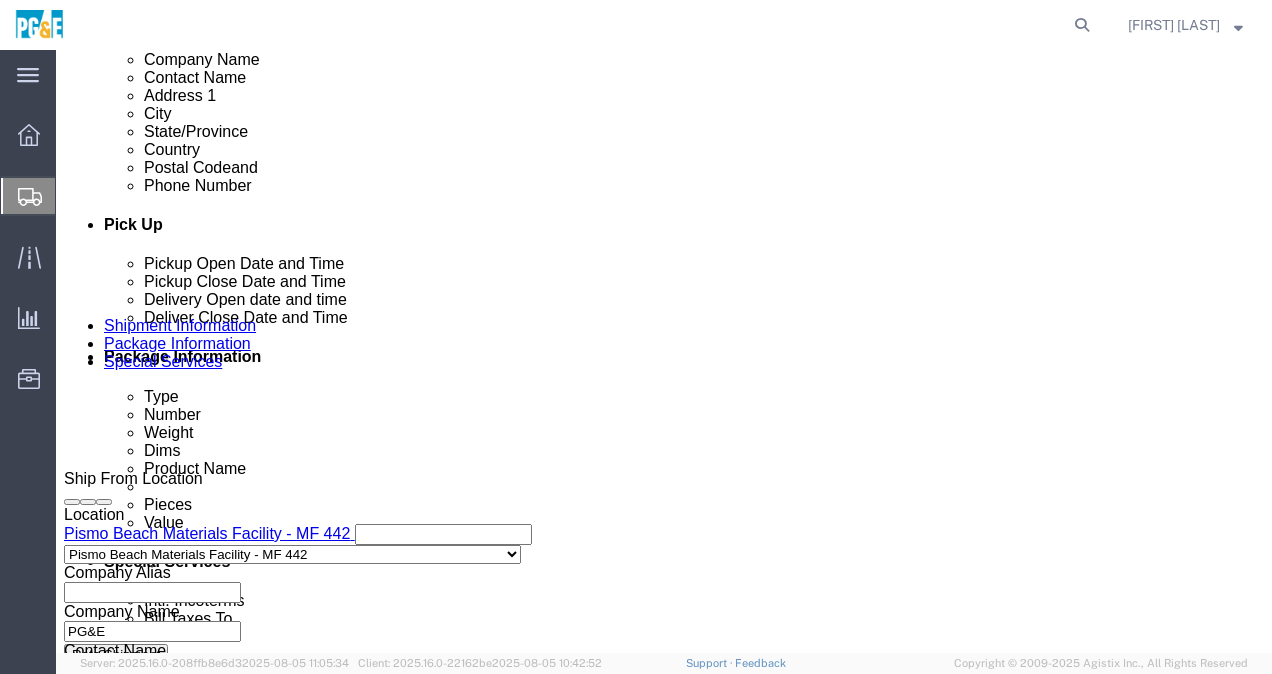 scroll, scrollTop: 729, scrollLeft: 0, axis: vertical 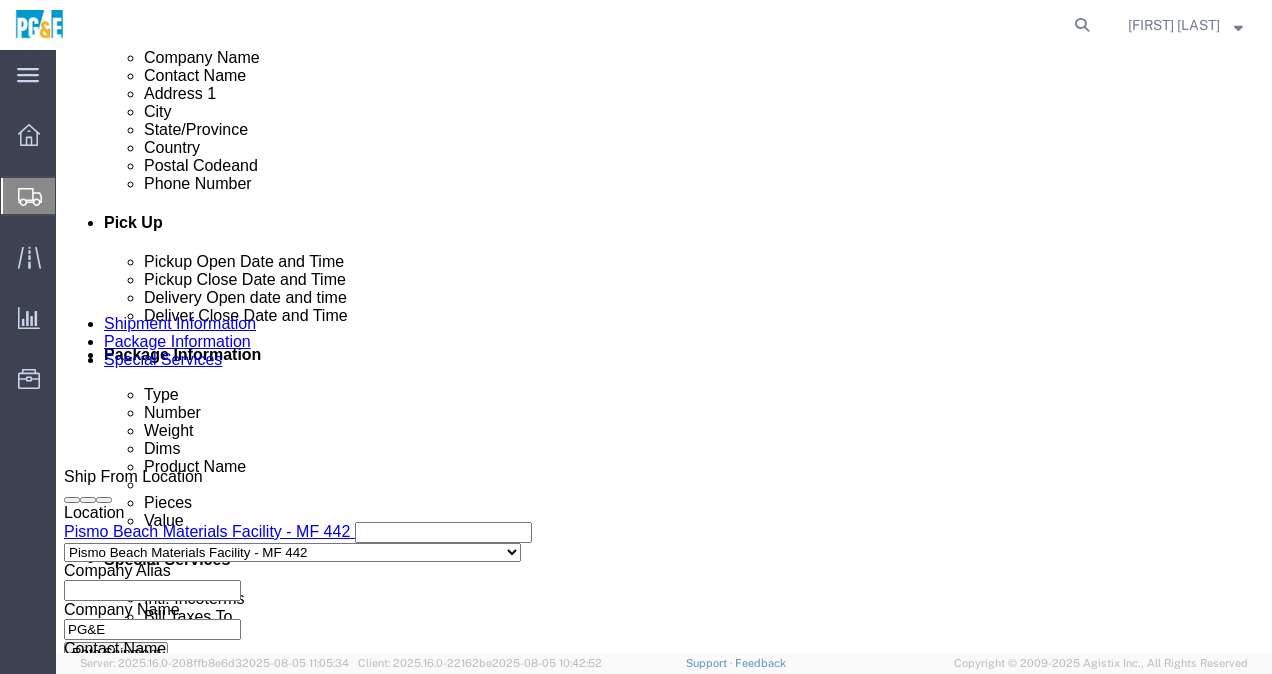 click on "Aug 06 2025 9:00 AM" 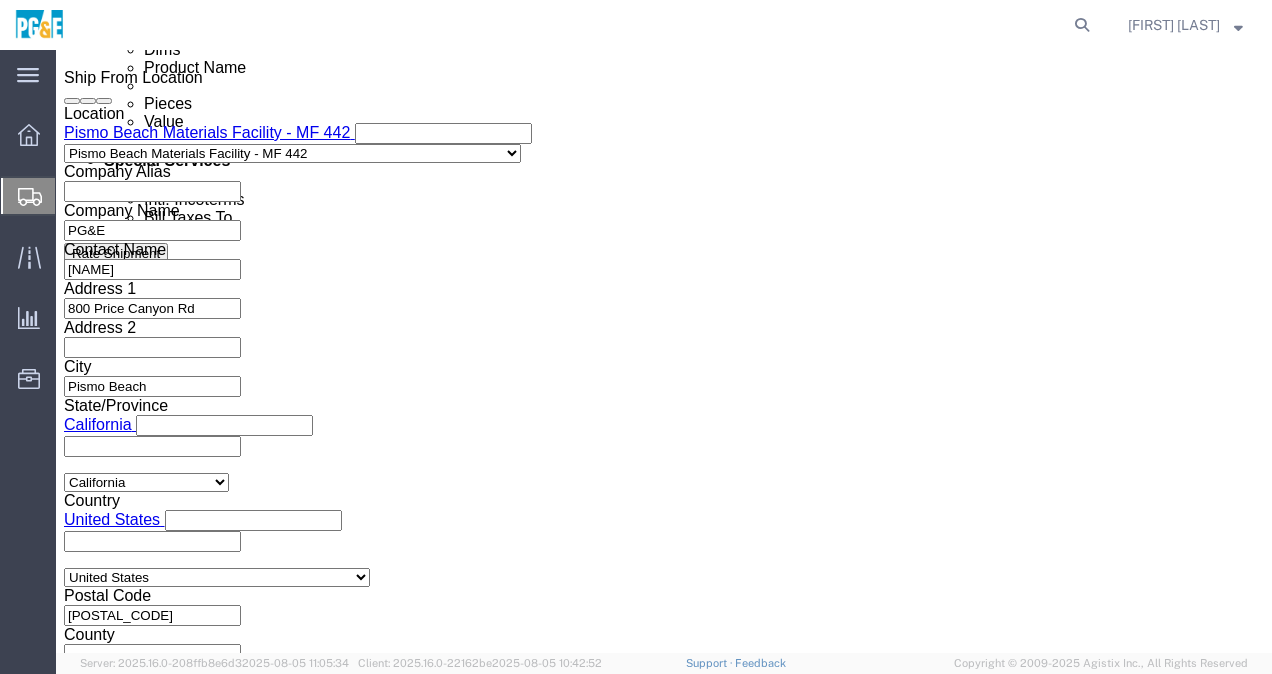 type on "8:00 AM" 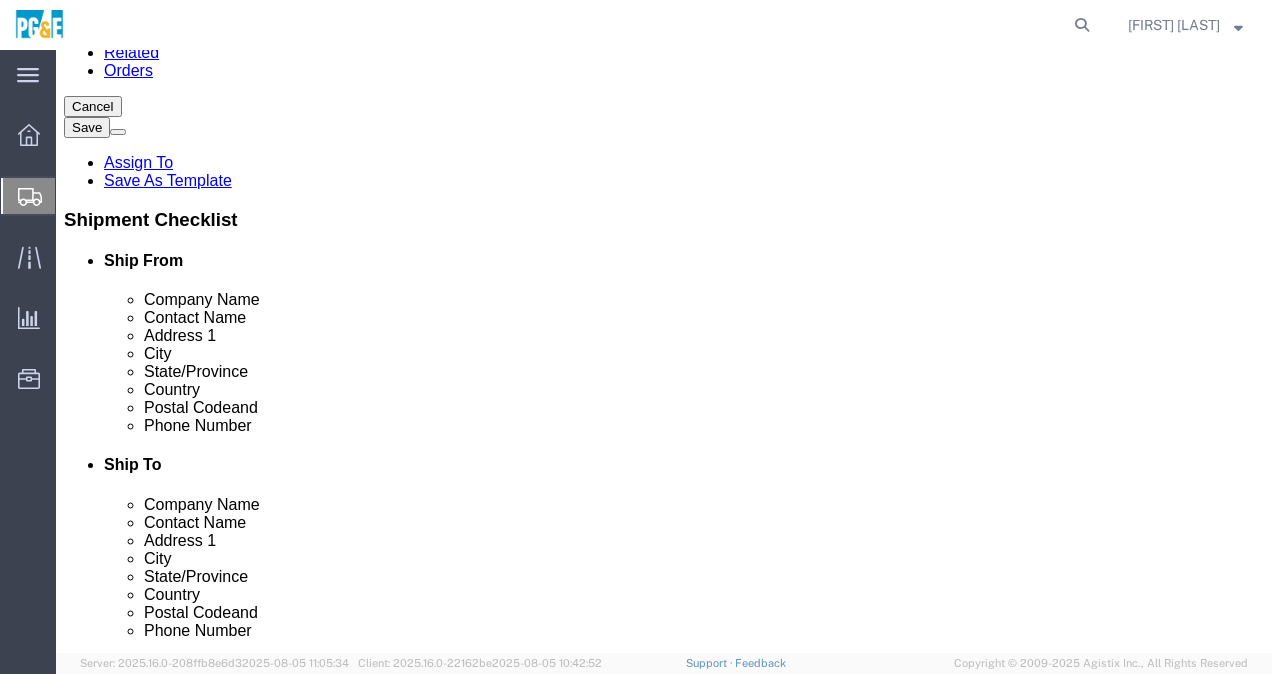 scroll, scrollTop: 214, scrollLeft: 0, axis: vertical 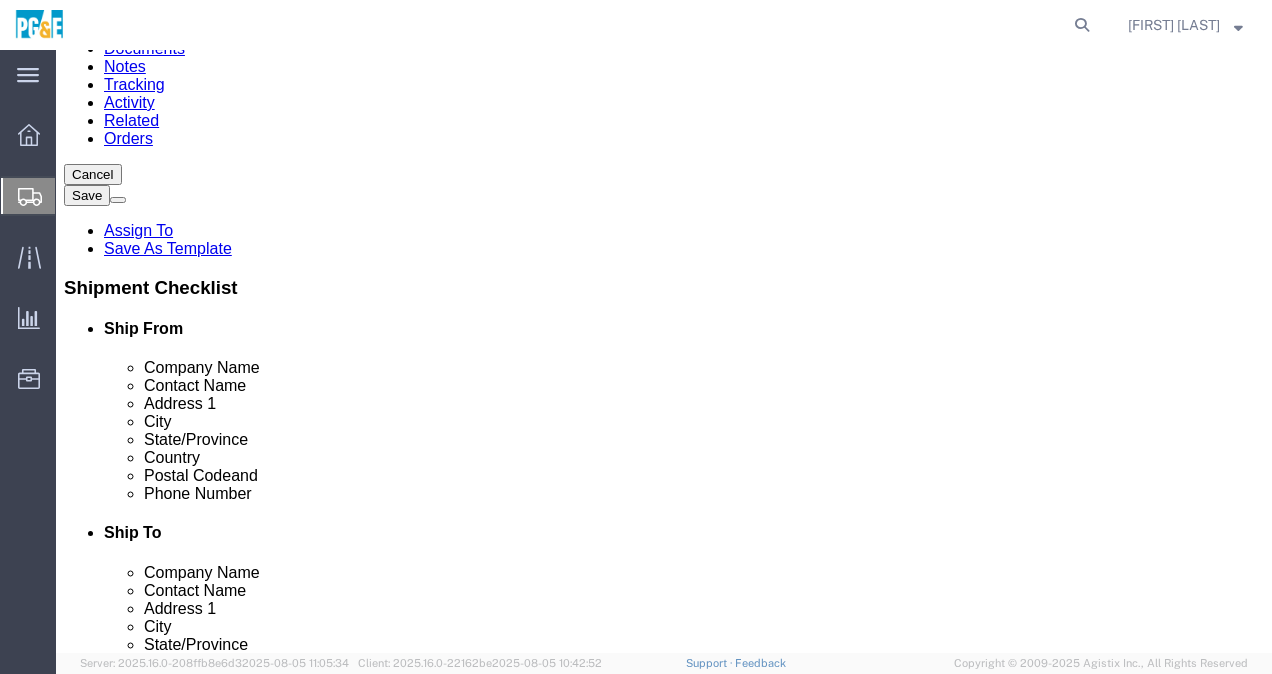 click 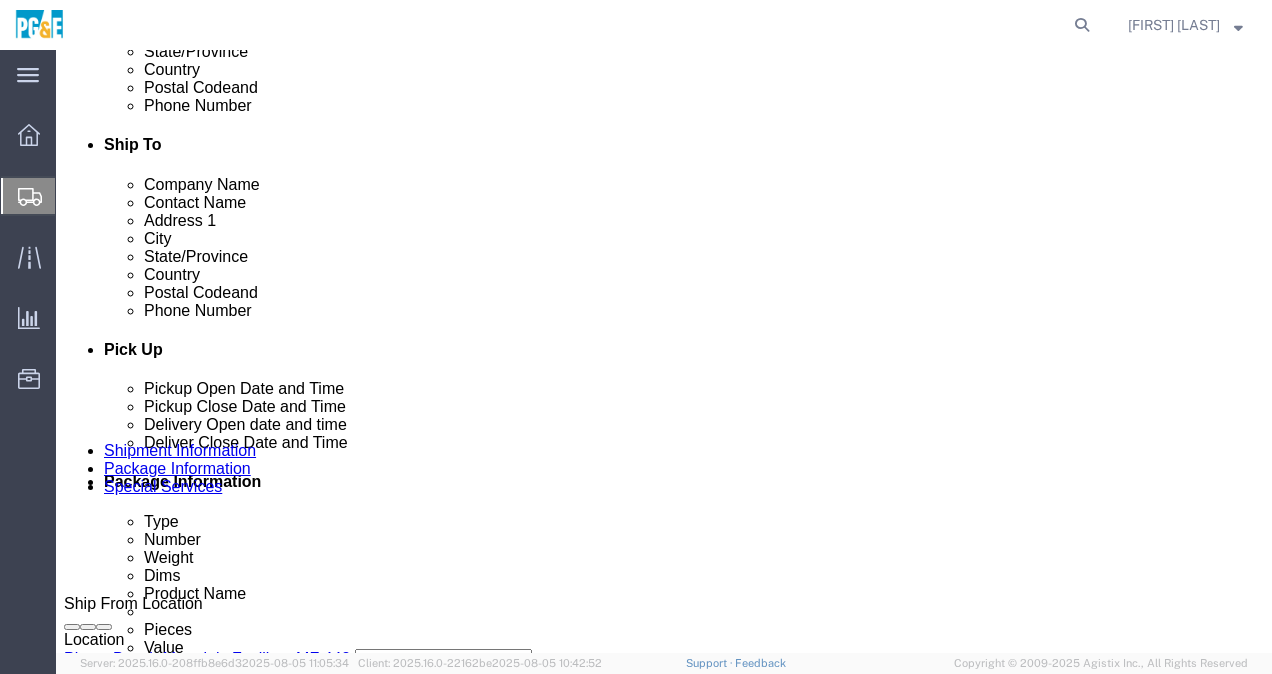 scroll, scrollTop: 1287, scrollLeft: 0, axis: vertical 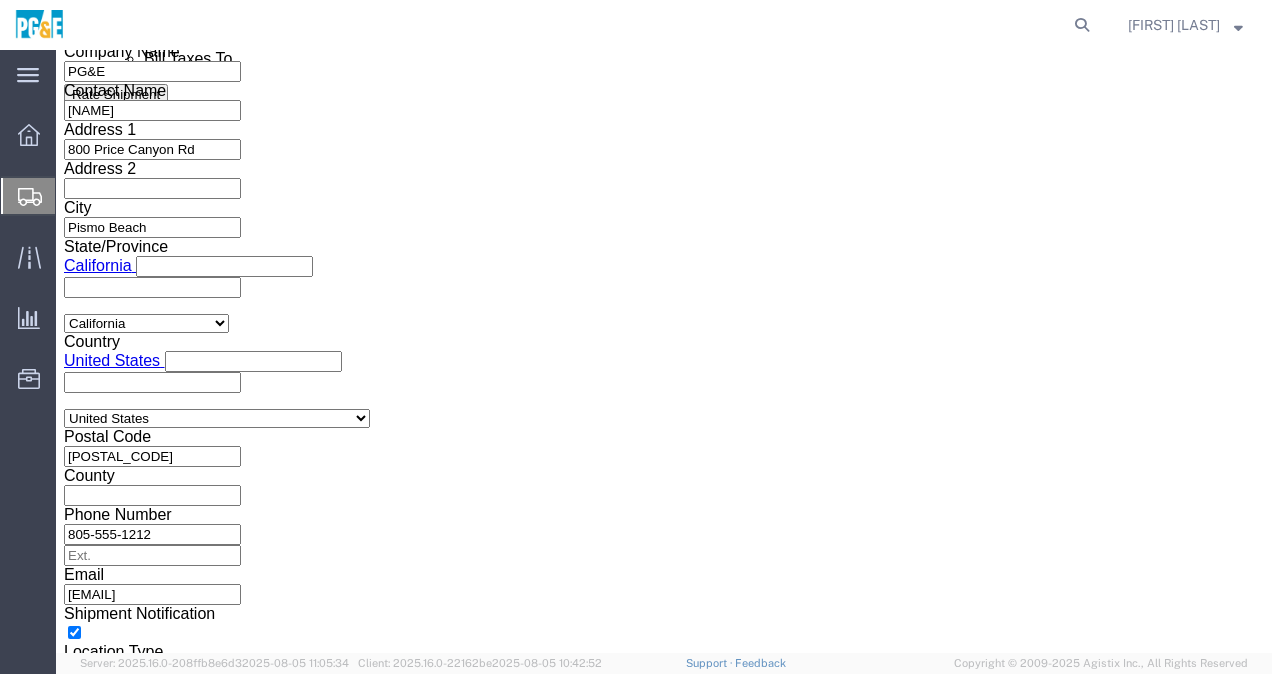 click on "Continue" 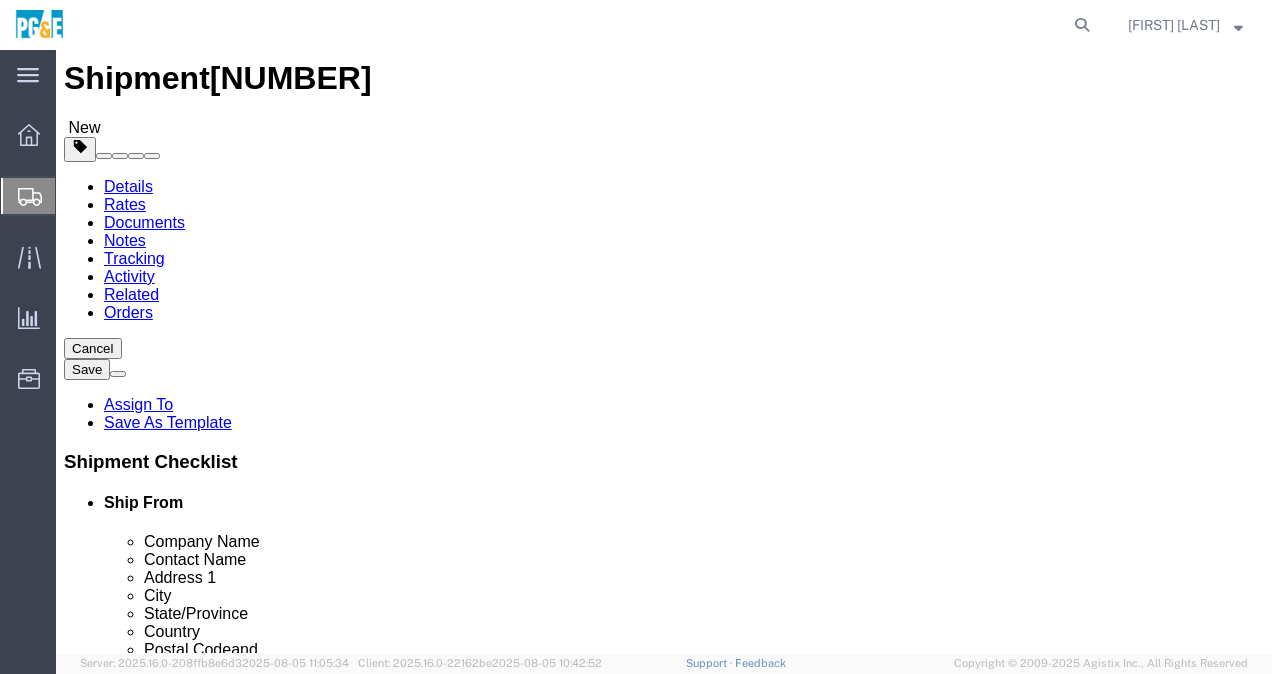 scroll, scrollTop: 44, scrollLeft: 0, axis: vertical 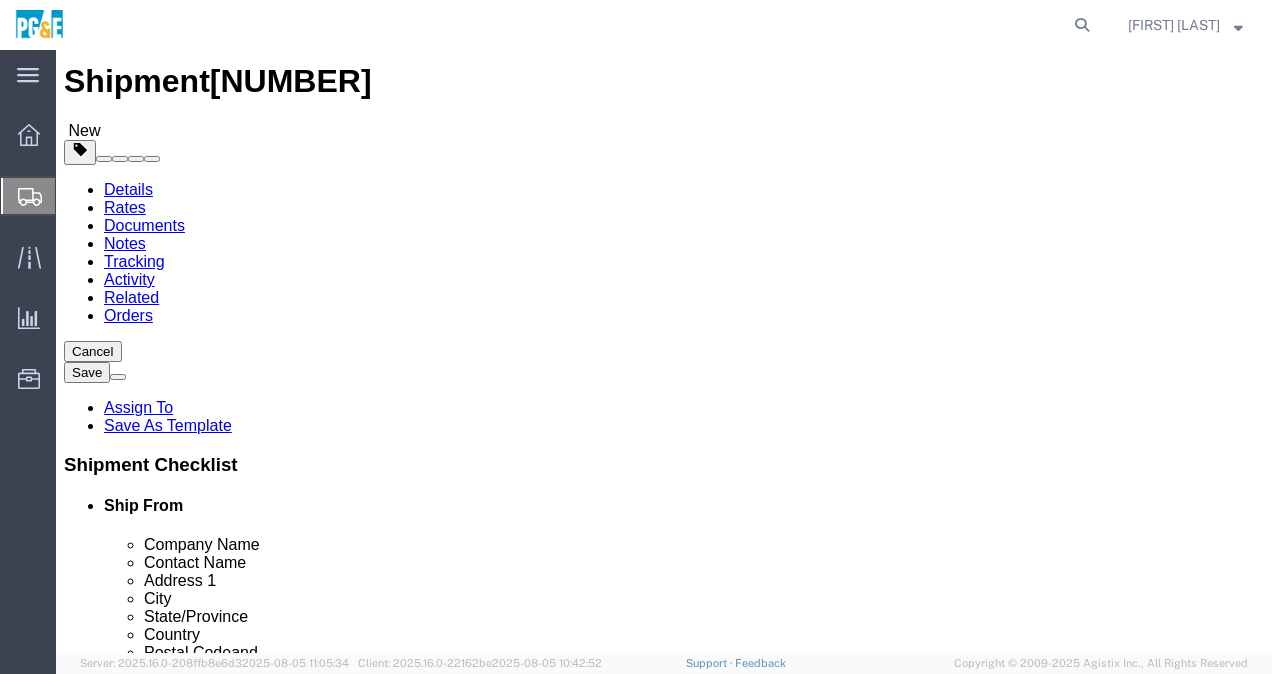click on "Select Bulk Bundle(s) Cardboard Box(es) Carton(s) Crate(s) Drum(s) (Fiberboard) Drum(s) (Metal) Drum(s) (Plastic) Envelope Naked Cargo (UnPackaged) Pallet(s) Oversized (Not Stackable) Pallet(s) Oversized (Stackable) Pallet(s) Standard (Not Stackable) Pallet(s) Standard (Stackable) Roll(s) Your Packaging" 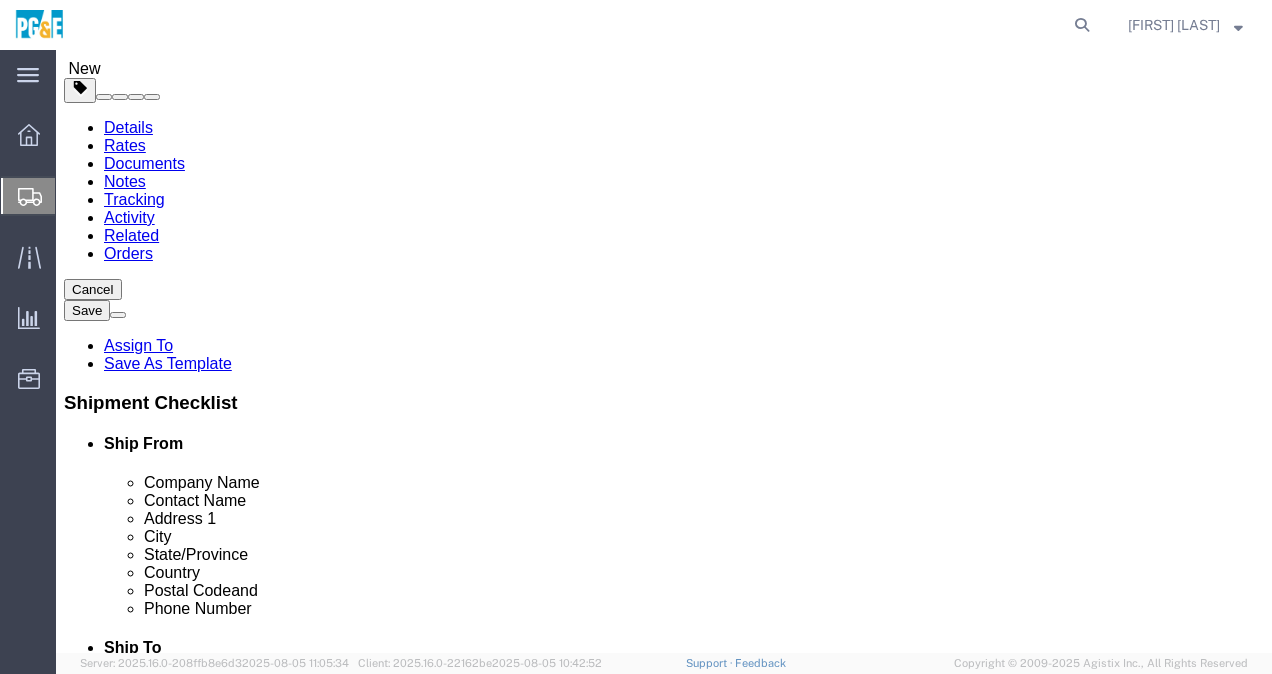 scroll, scrollTop: 183, scrollLeft: 0, axis: vertical 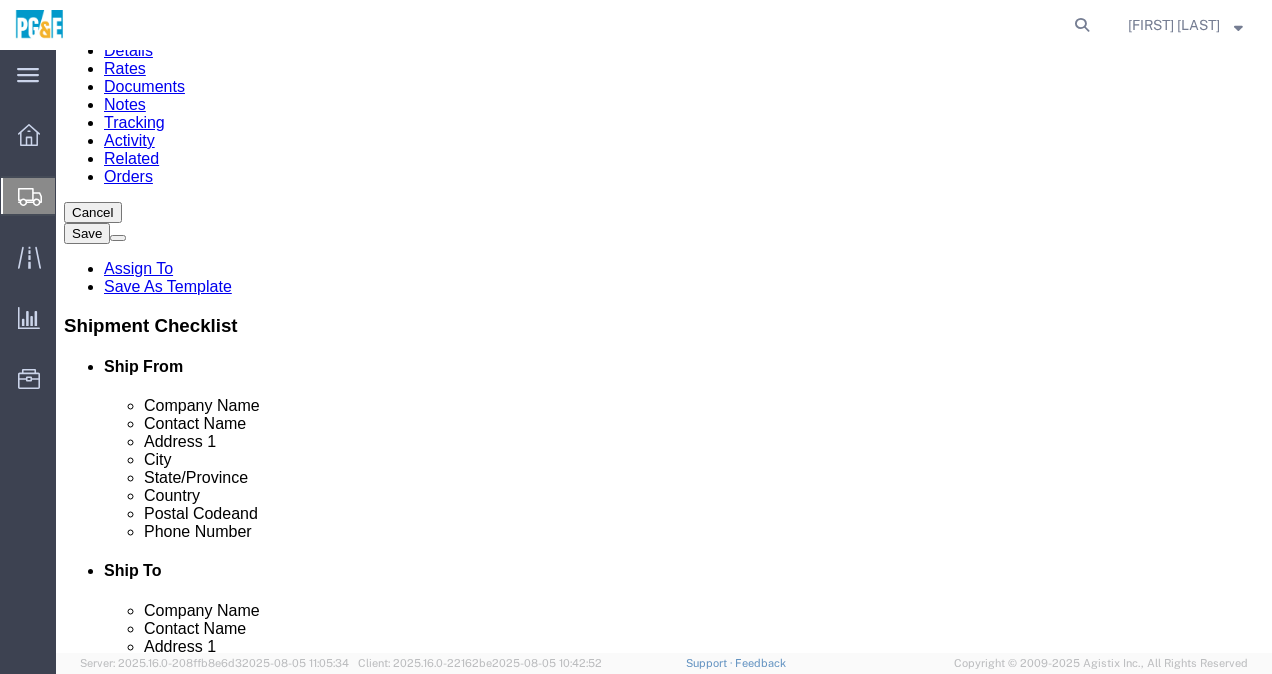 click on "Add Content" 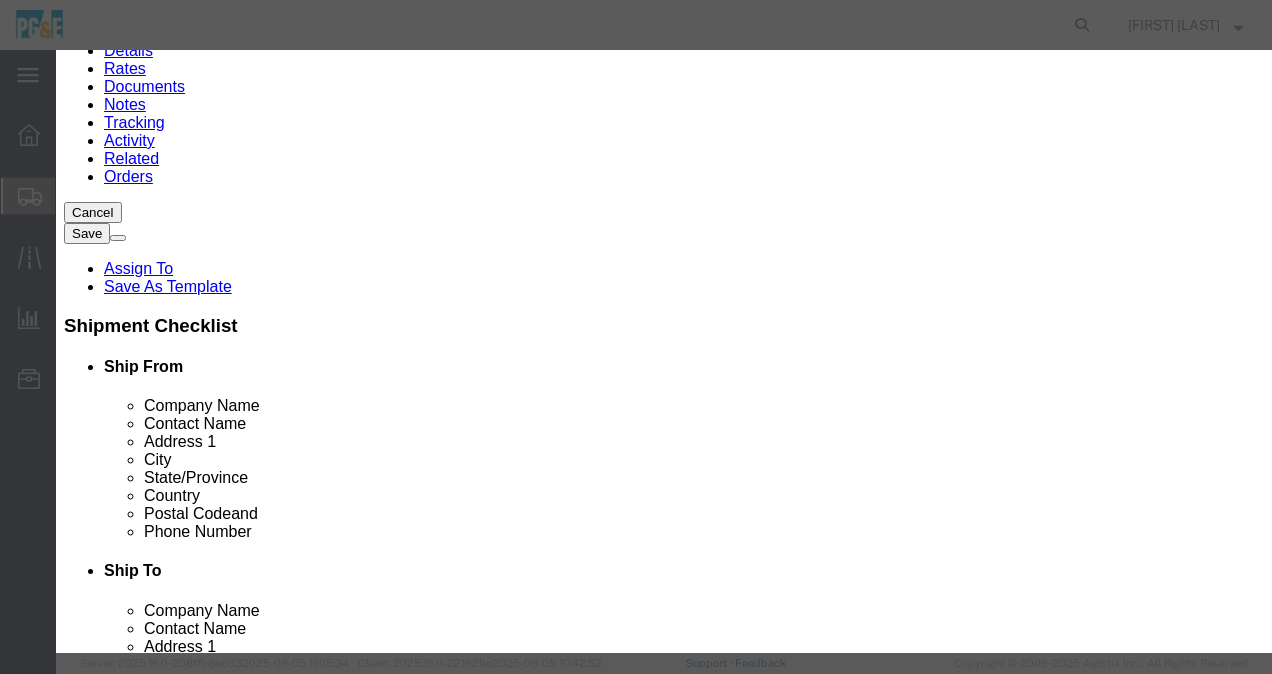 click 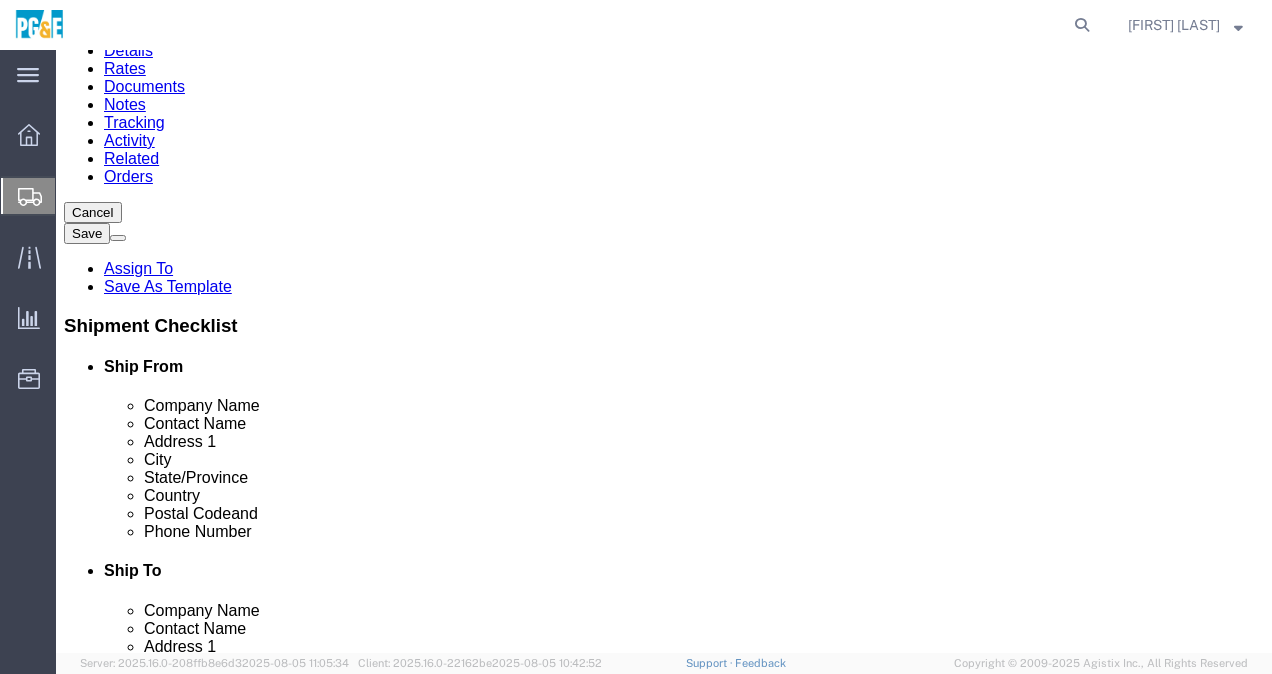 scroll, scrollTop: 324, scrollLeft: 0, axis: vertical 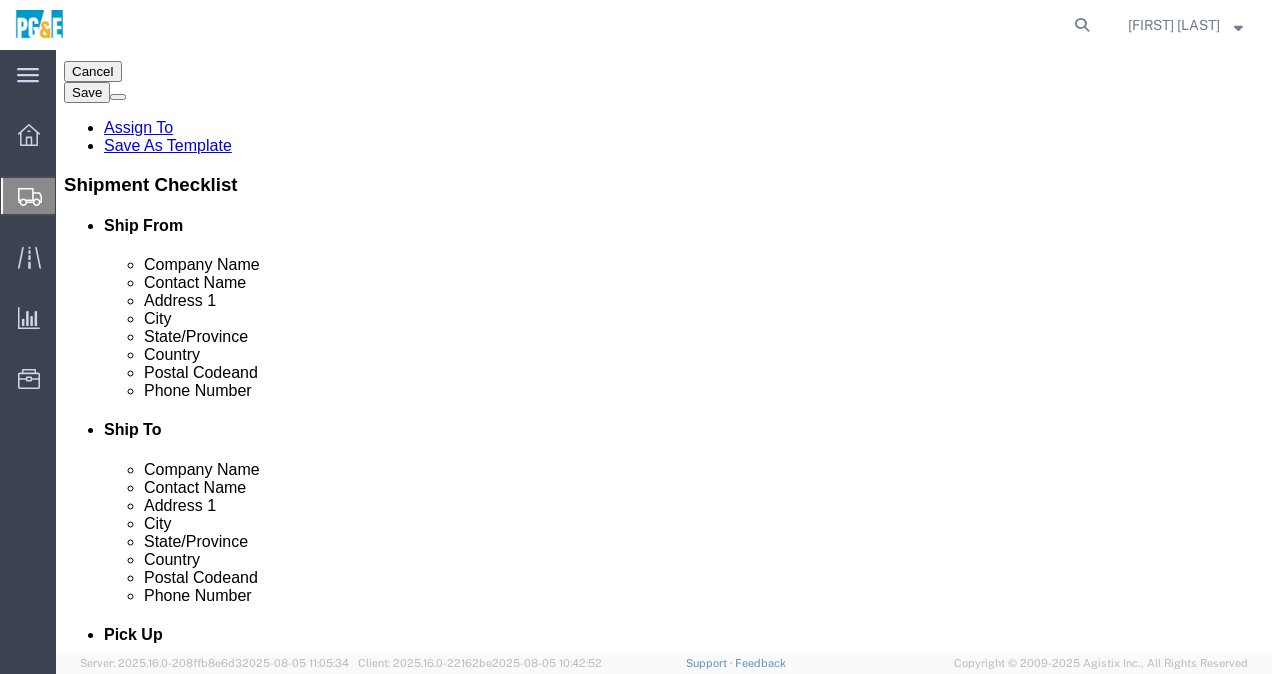 click on "Continue" 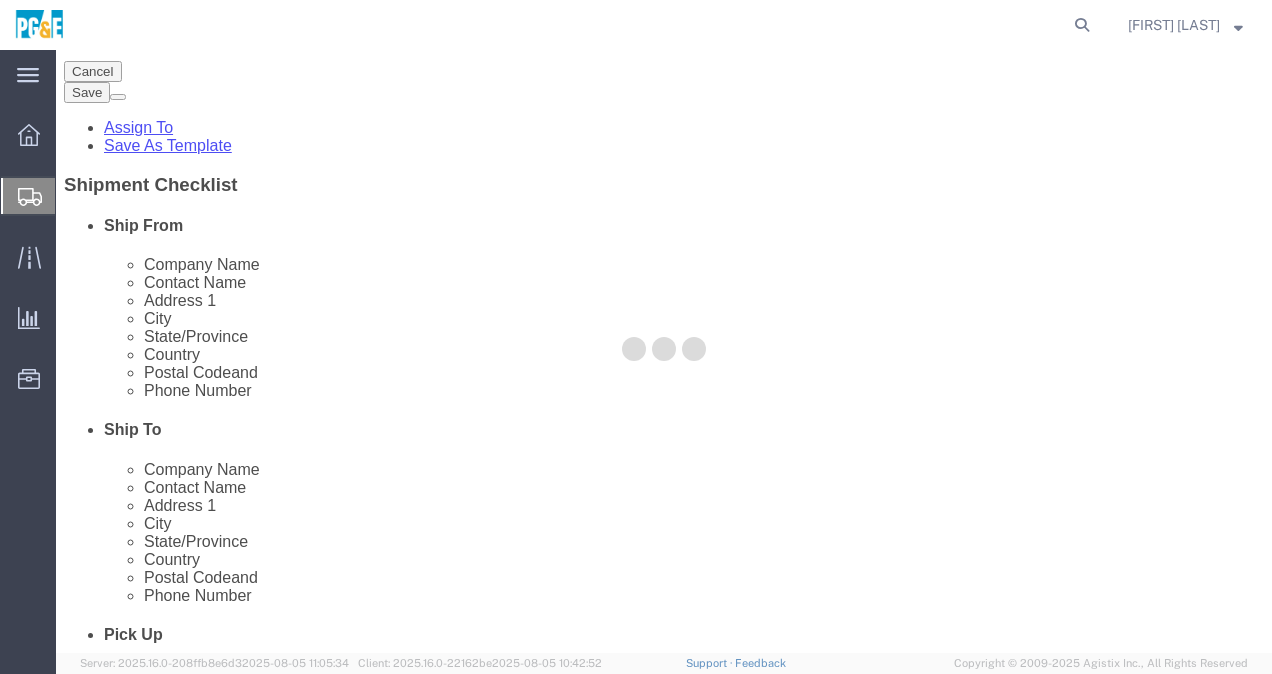 select 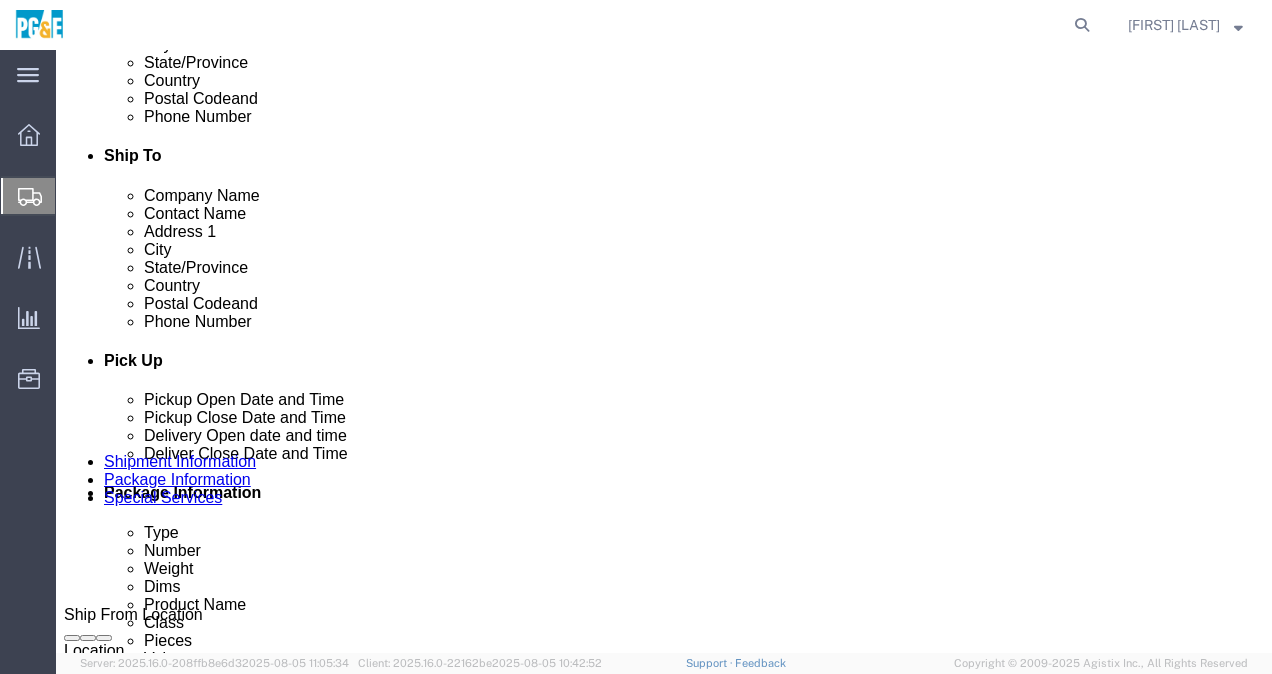 scroll, scrollTop: 598, scrollLeft: 0, axis: vertical 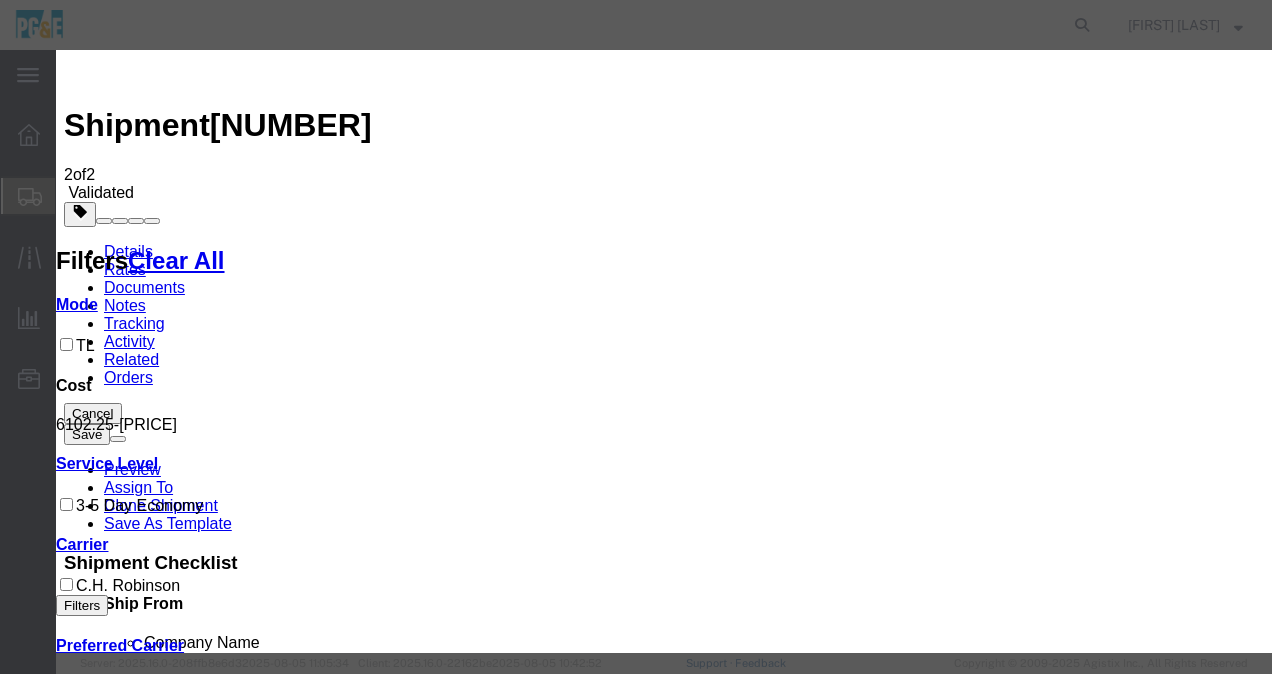 click on "Continue" at bounding box center [98, 3638] 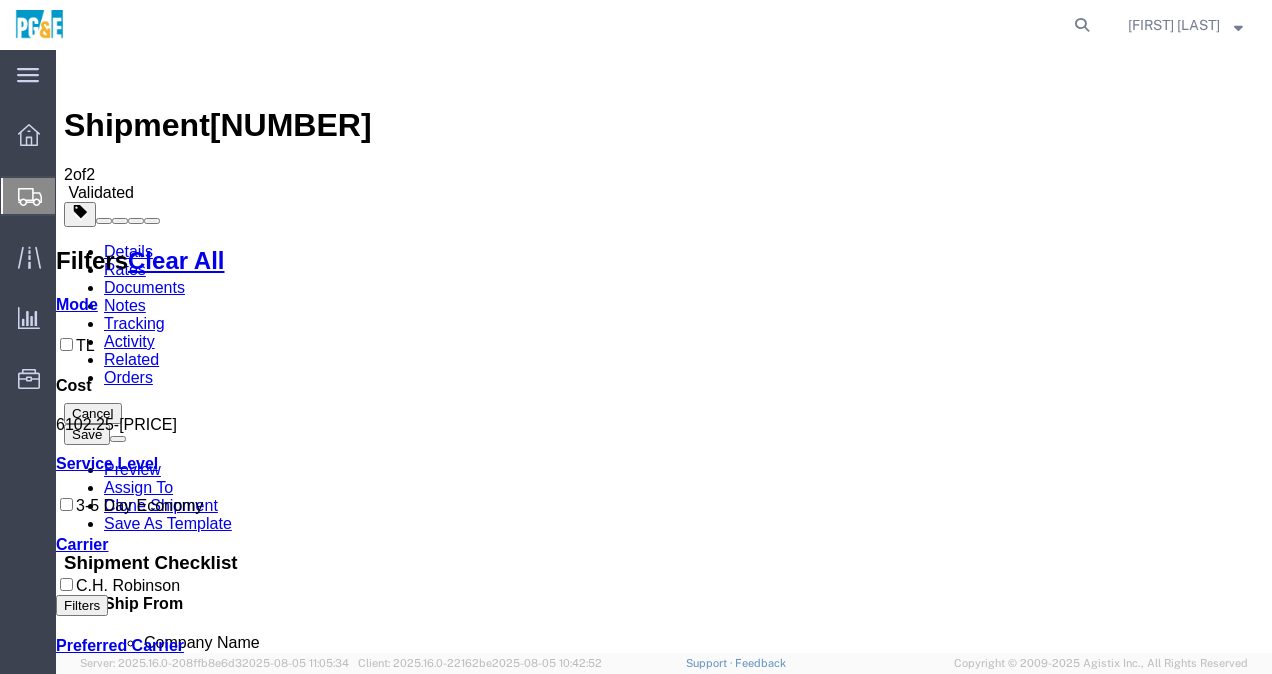 click on "Book" at bounding box center (979, 1653) 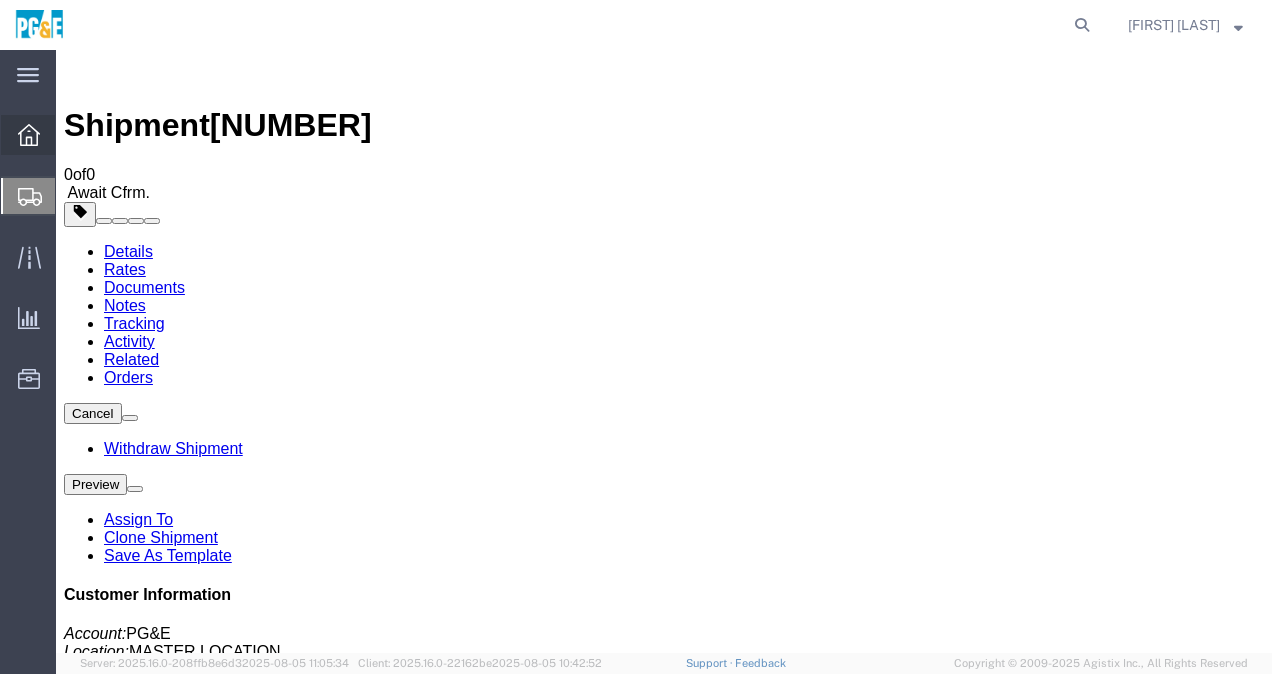 click 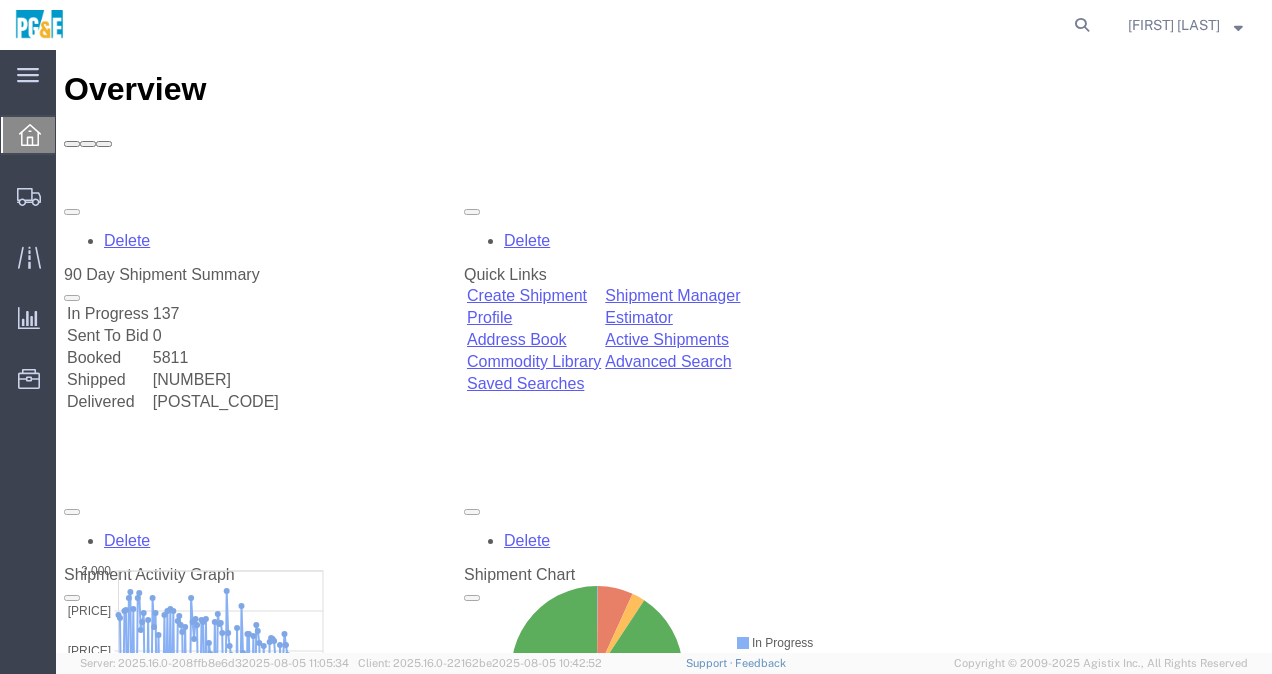scroll, scrollTop: 0, scrollLeft: 0, axis: both 